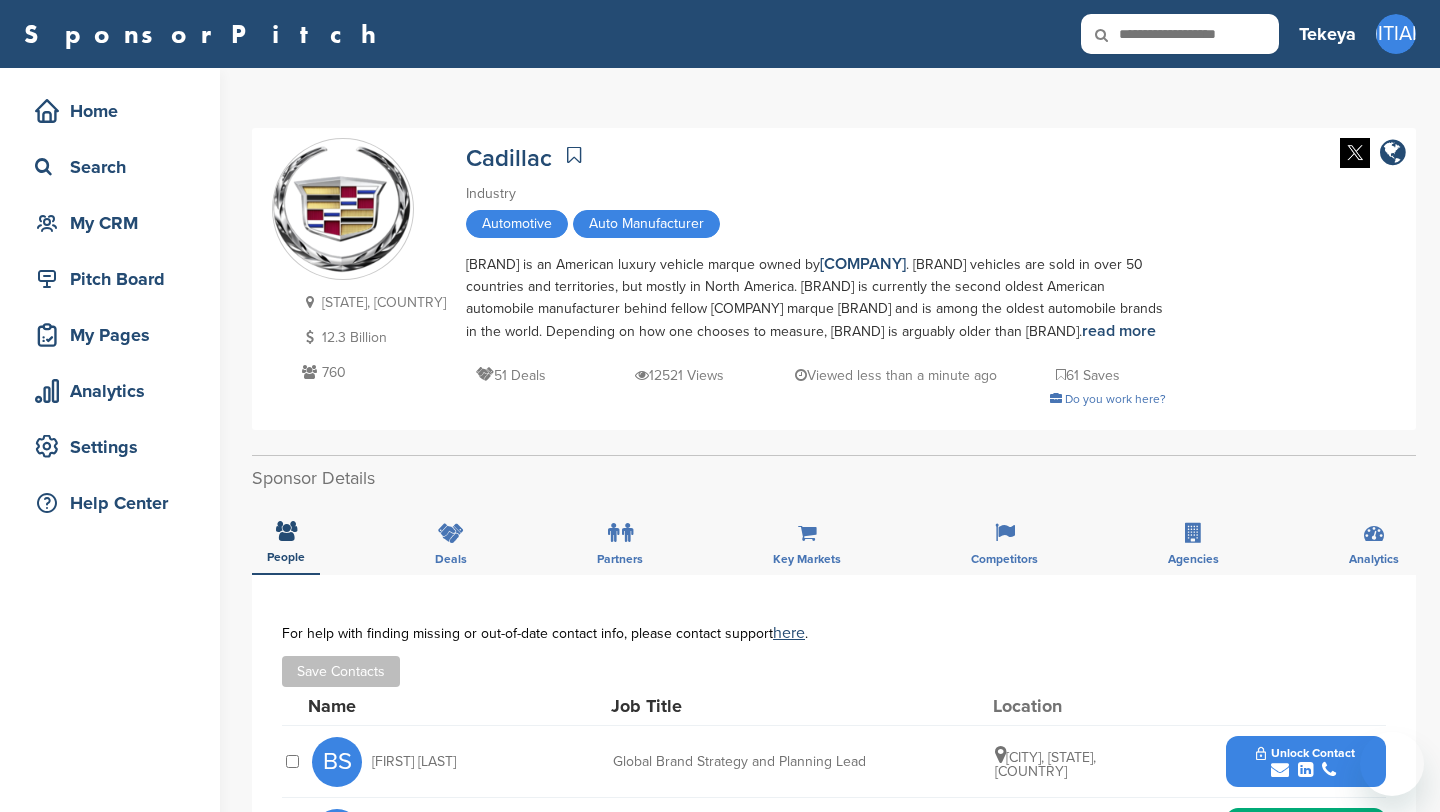 scroll, scrollTop: 586, scrollLeft: 0, axis: vertical 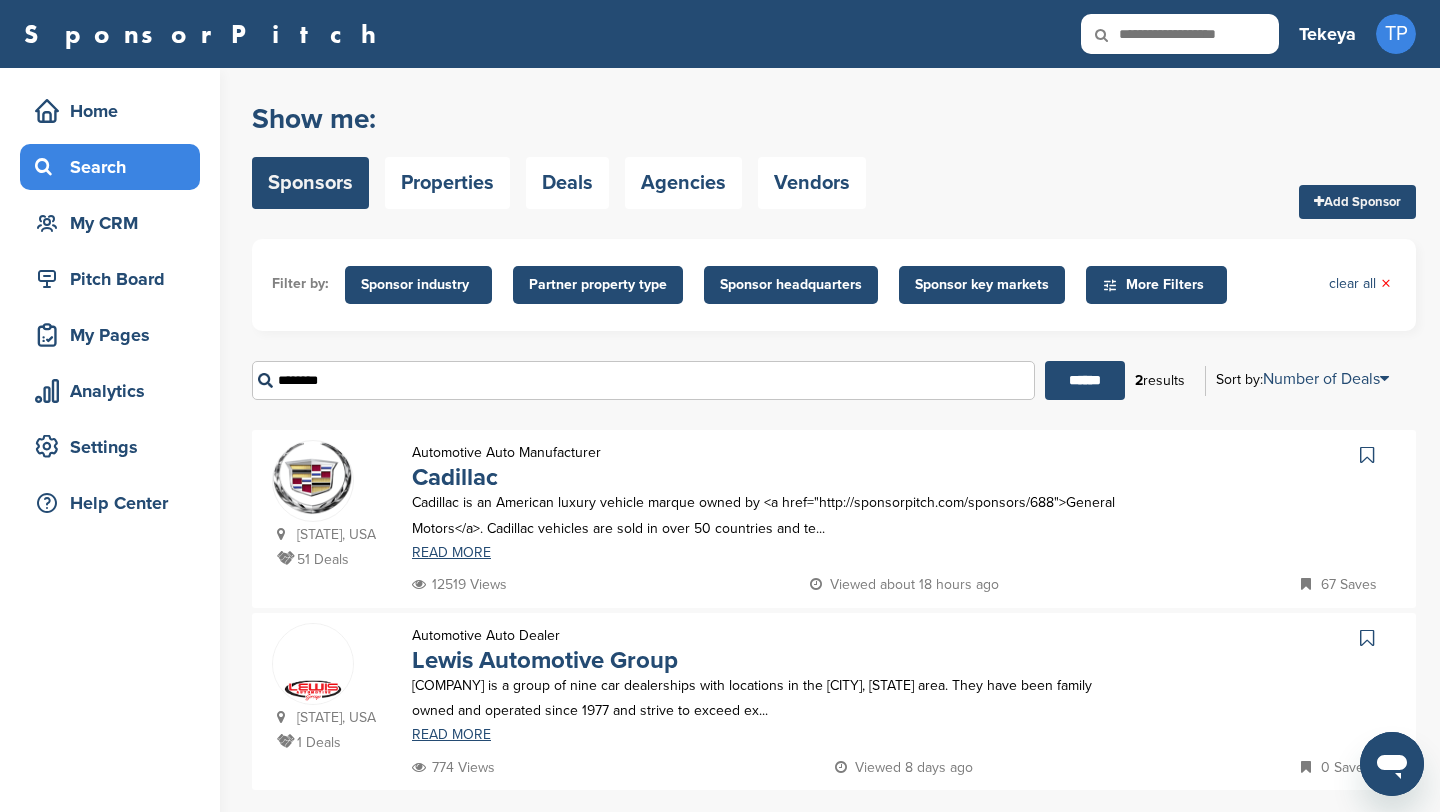 click on "********" at bounding box center (643, 380) 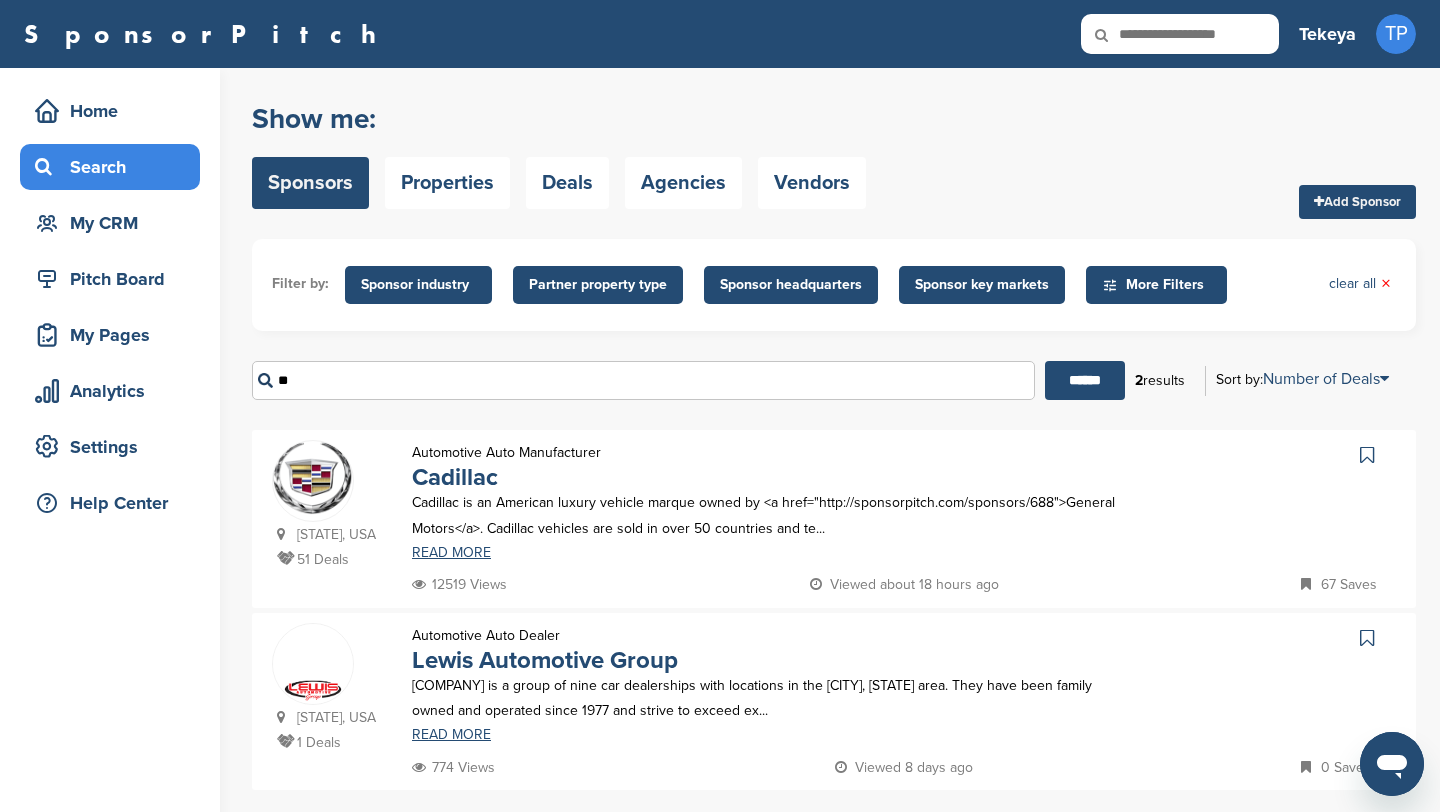 type on "*" 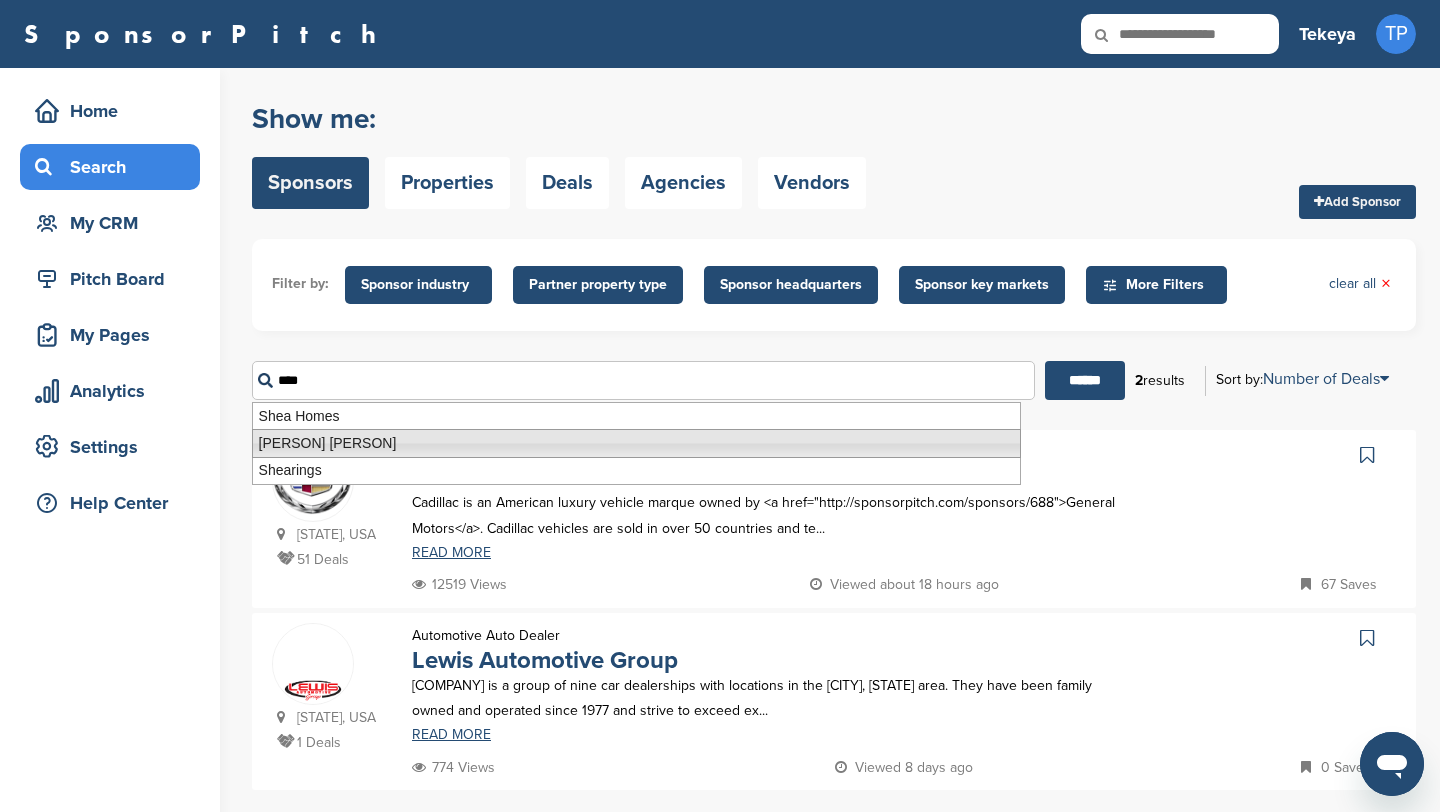 click on "SheaMoisture" at bounding box center (636, 443) 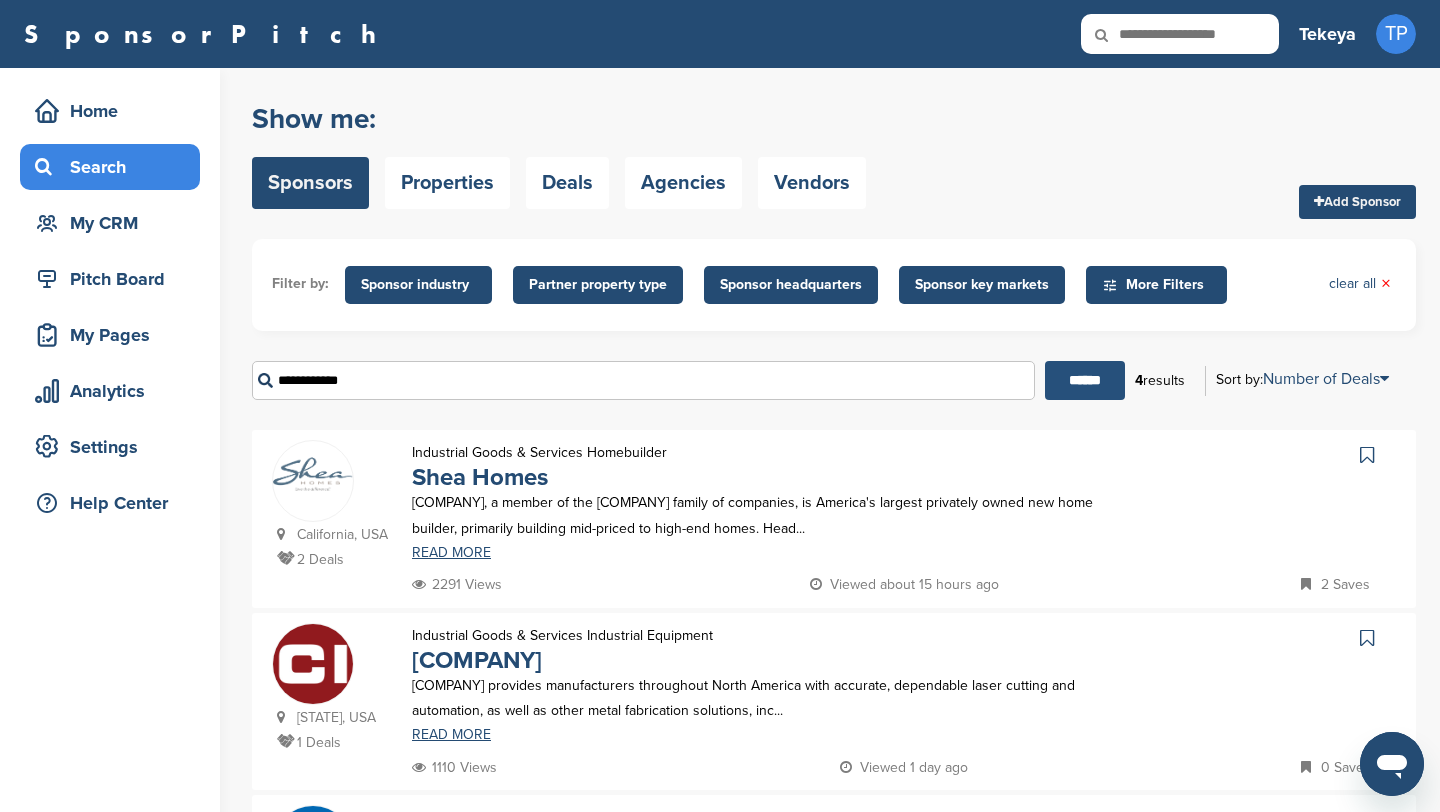 type on "**********" 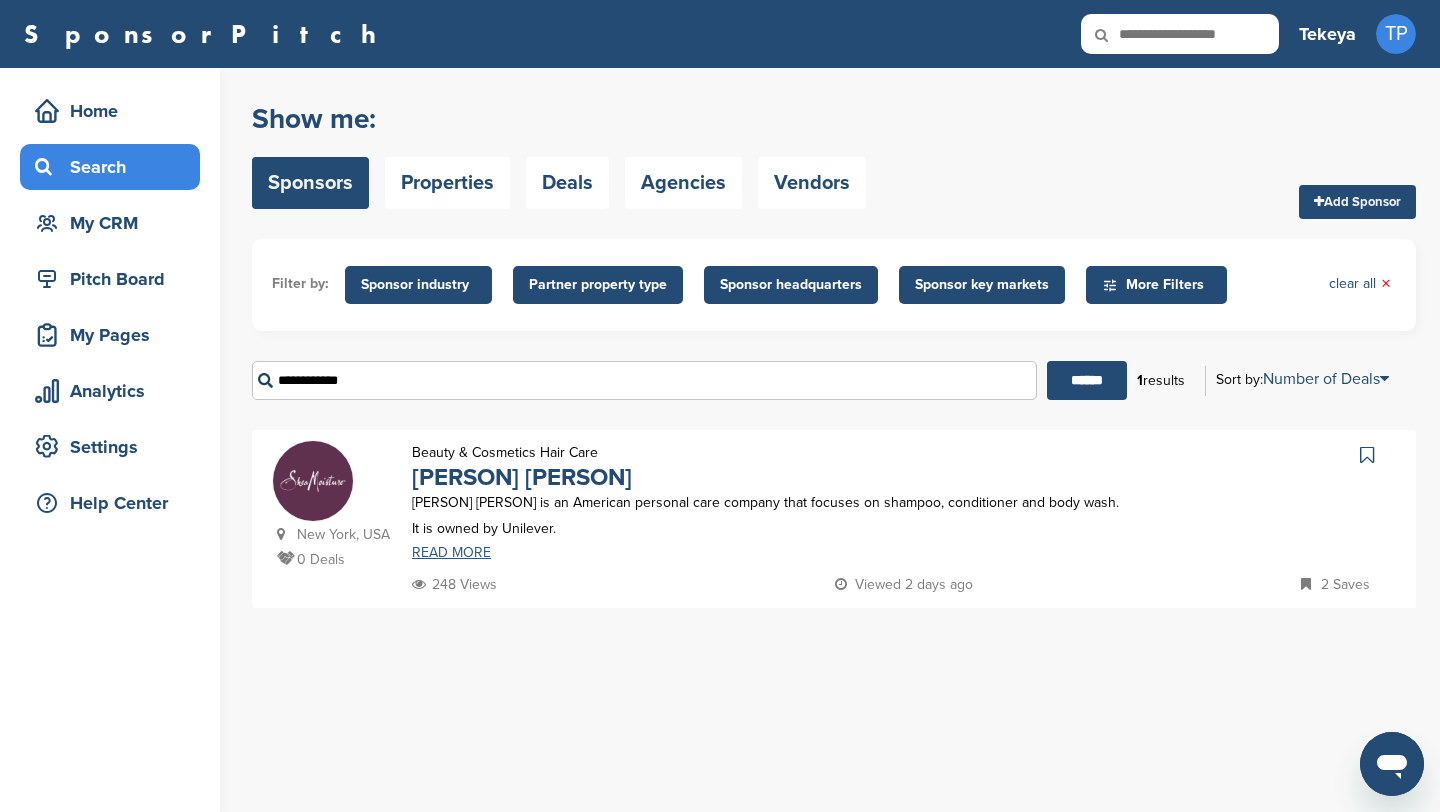 click on "READ MORE" at bounding box center [768, 553] 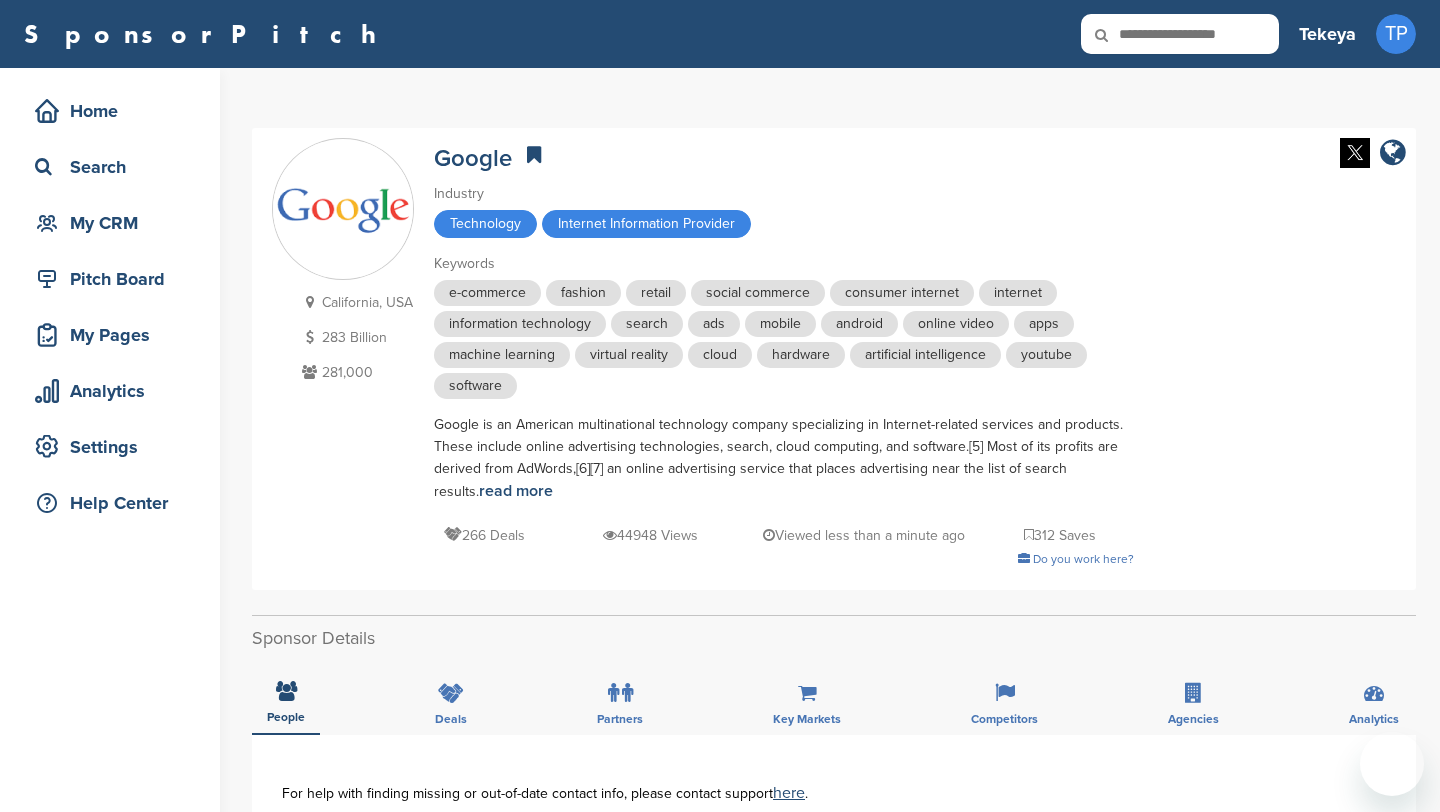 scroll, scrollTop: 189, scrollLeft: 0, axis: vertical 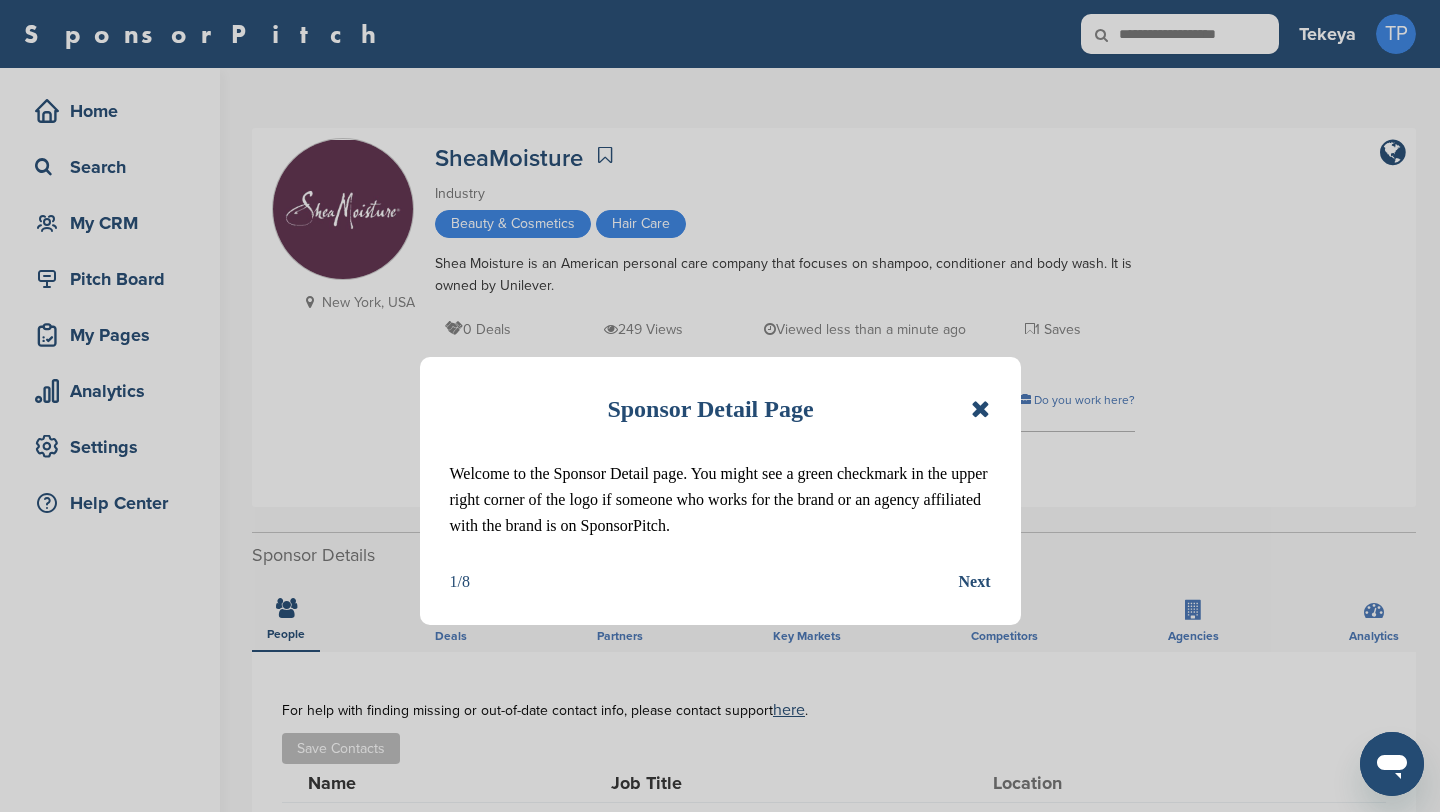 click on "Next" at bounding box center [975, 582] 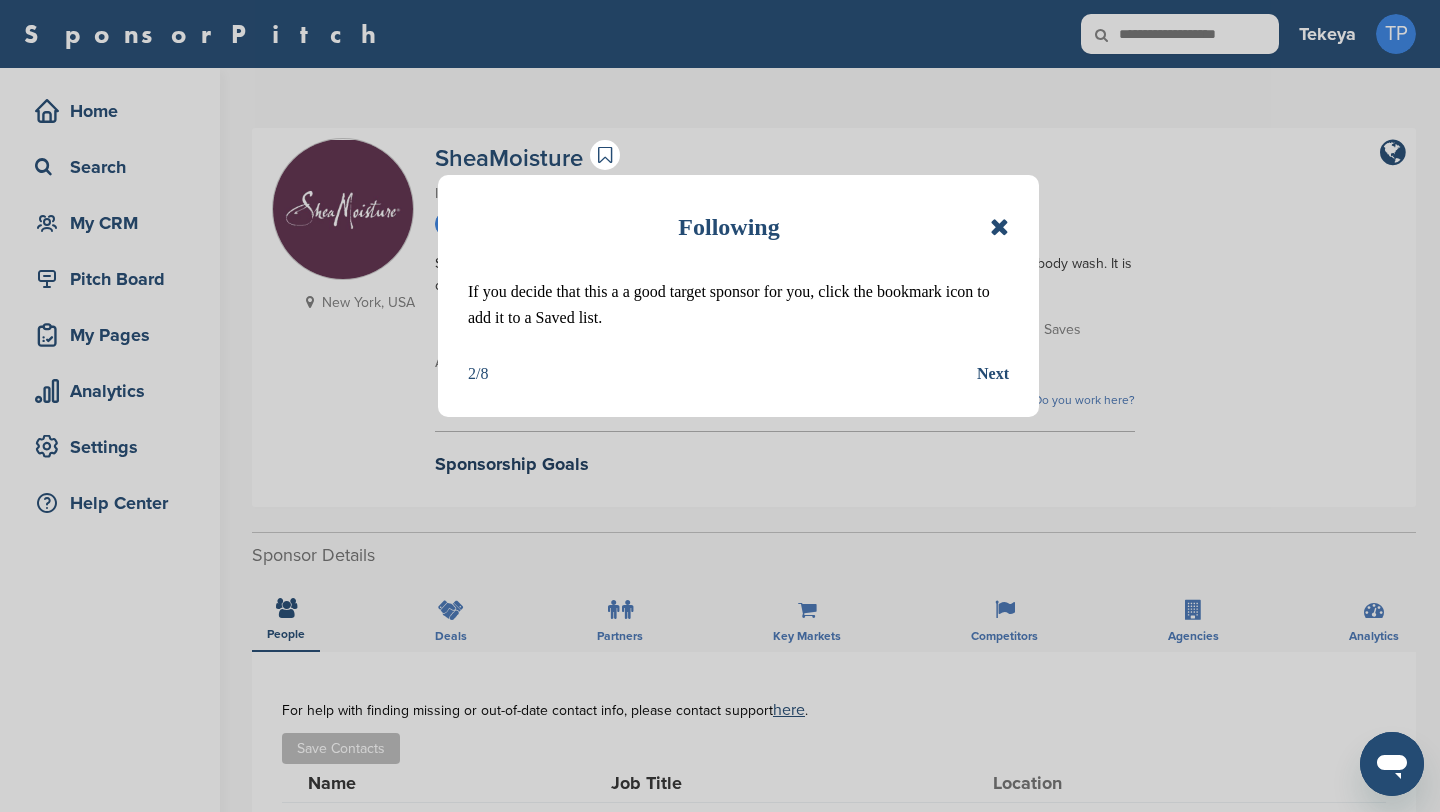 click on "Following" at bounding box center [738, 227] 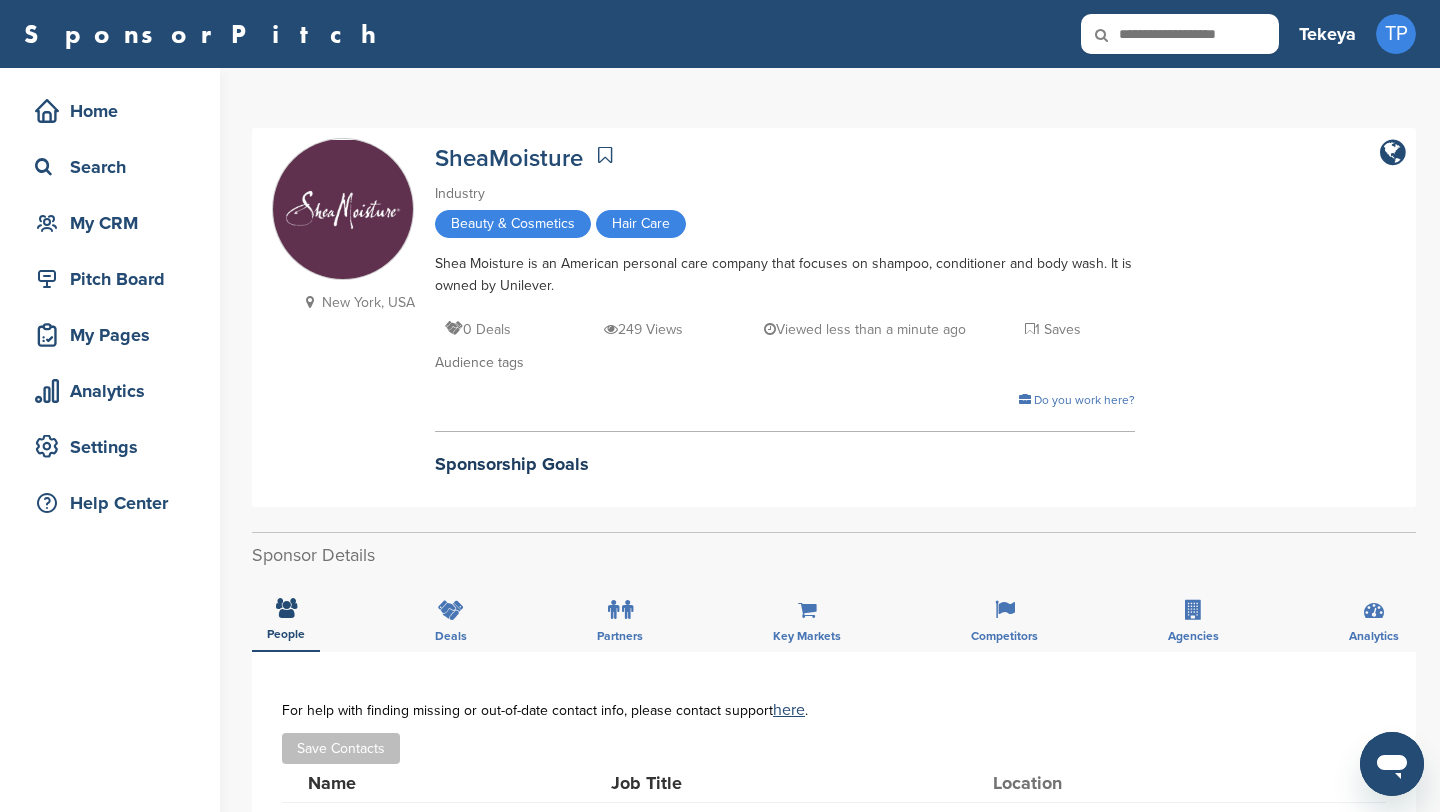 scroll, scrollTop: 317, scrollLeft: 0, axis: vertical 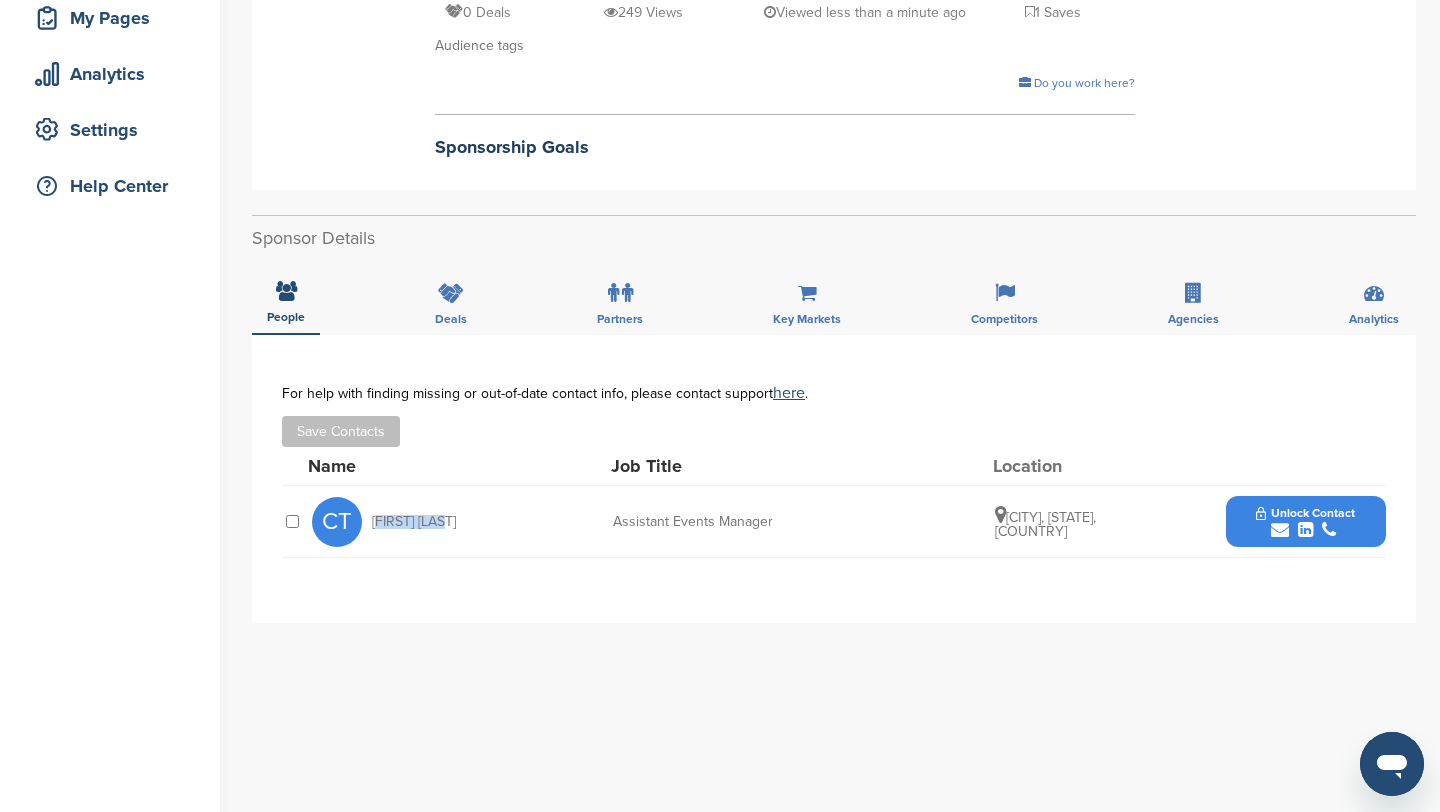drag, startPoint x: 446, startPoint y: 525, endPoint x: 372, endPoint y: 515, distance: 74.672615 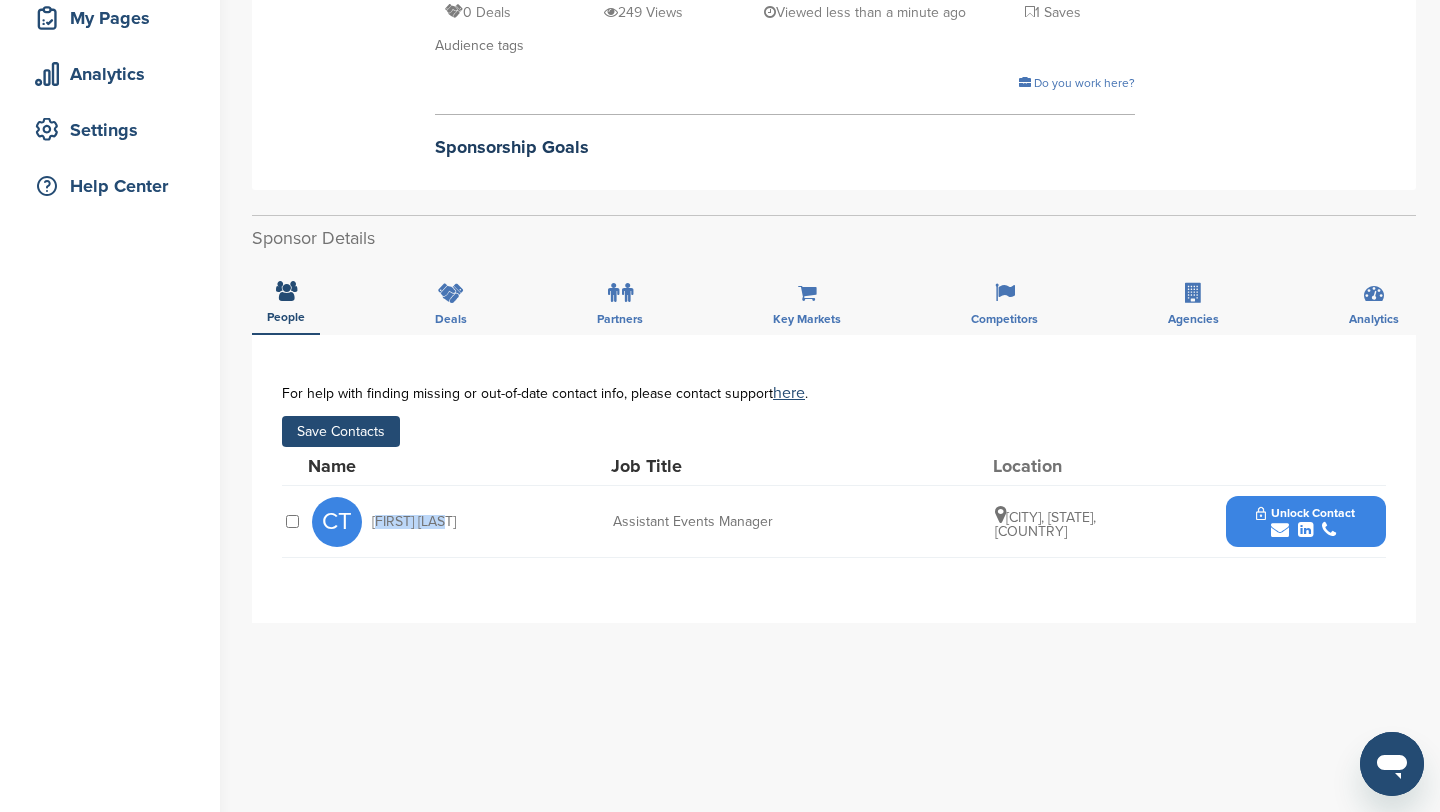 click on "Unlock Contact" at bounding box center (1305, 522) 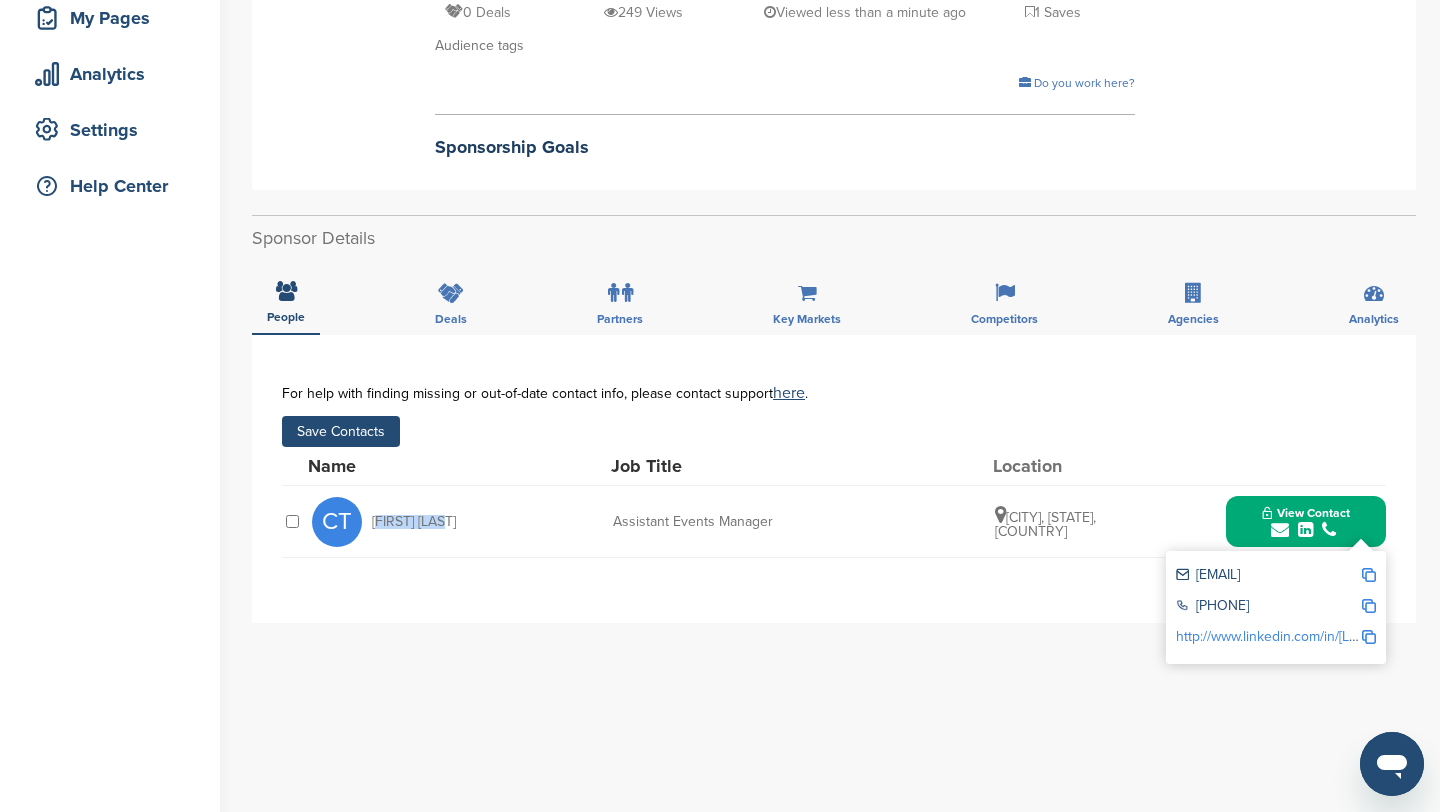 click at bounding box center (1369, 575) 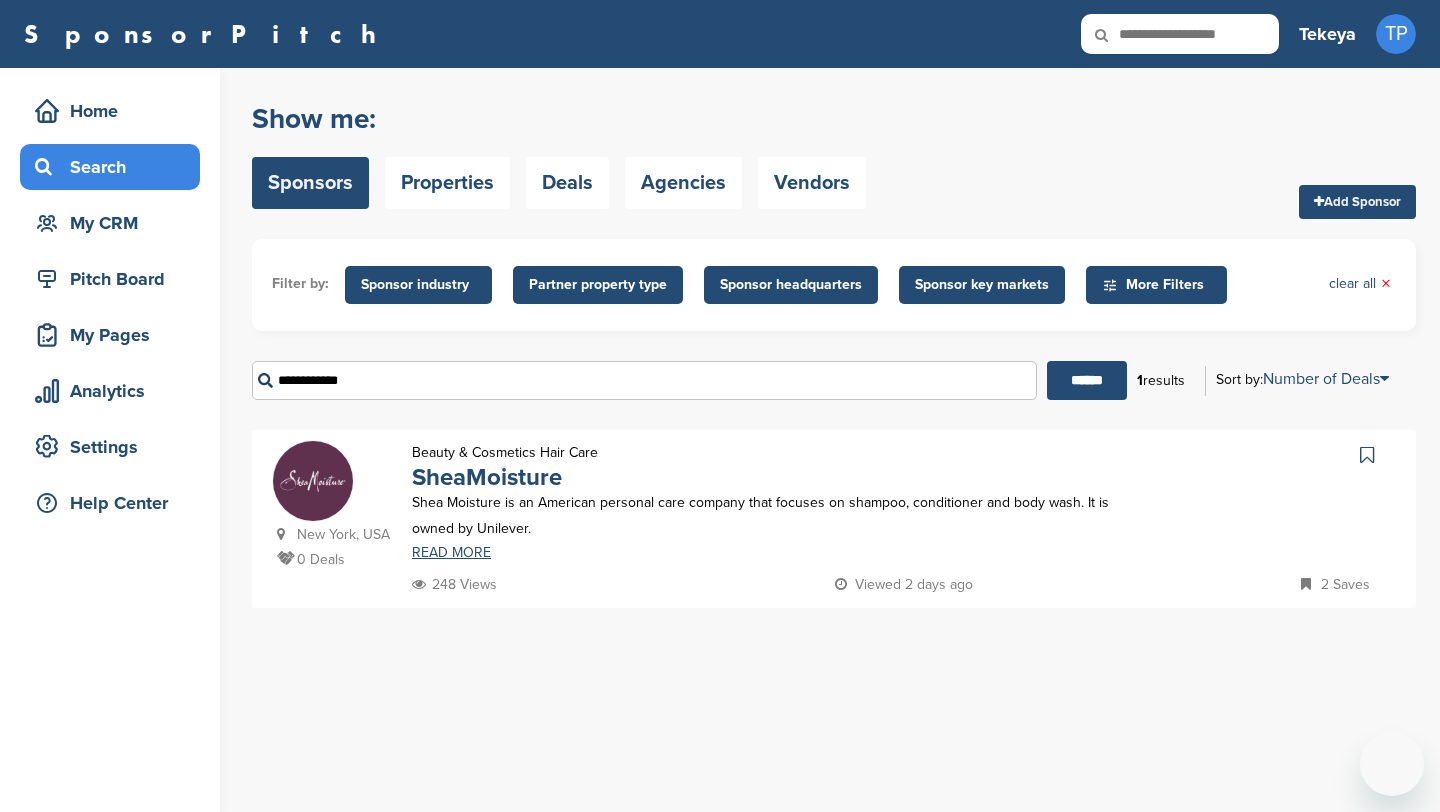 scroll, scrollTop: 0, scrollLeft: 0, axis: both 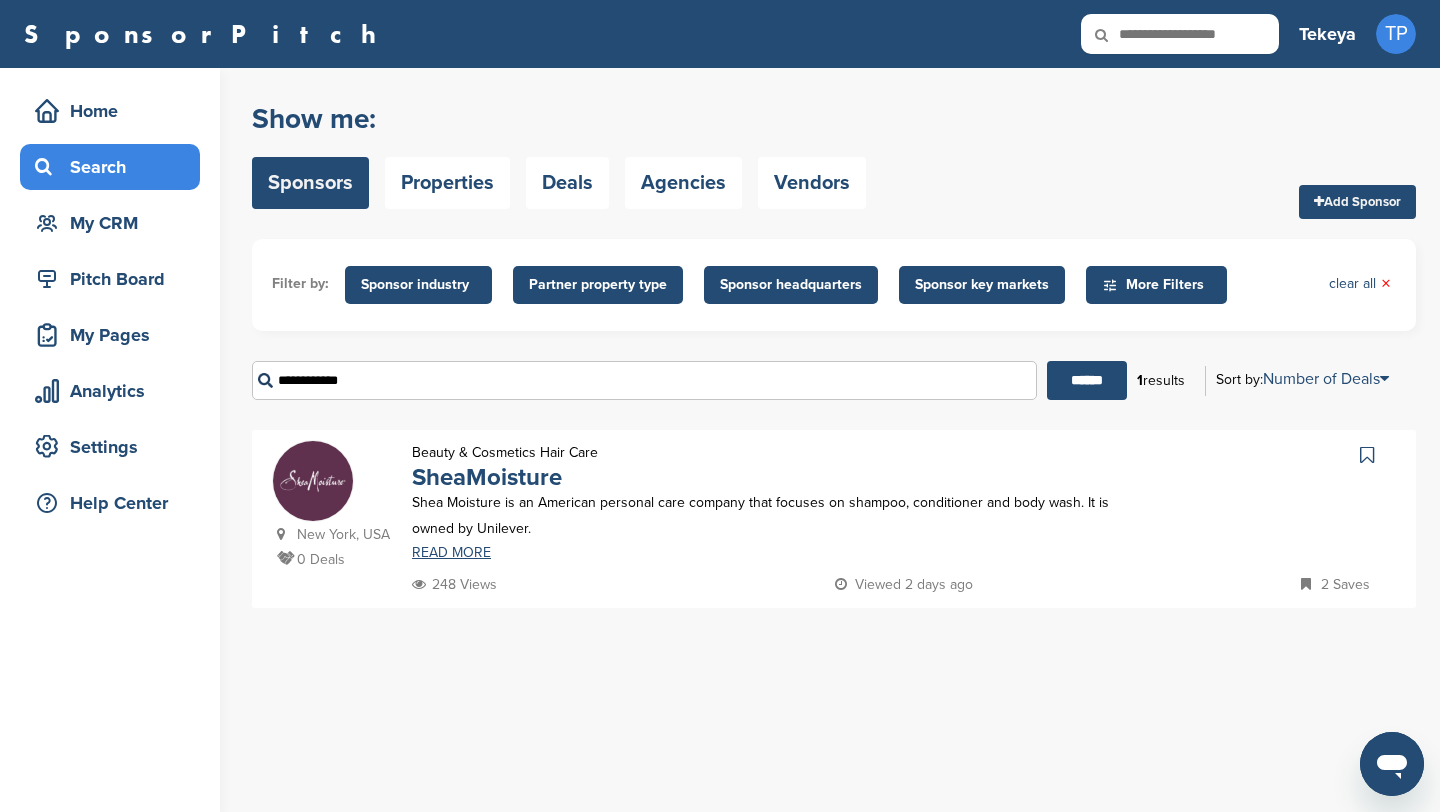 click at bounding box center [1180, 34] 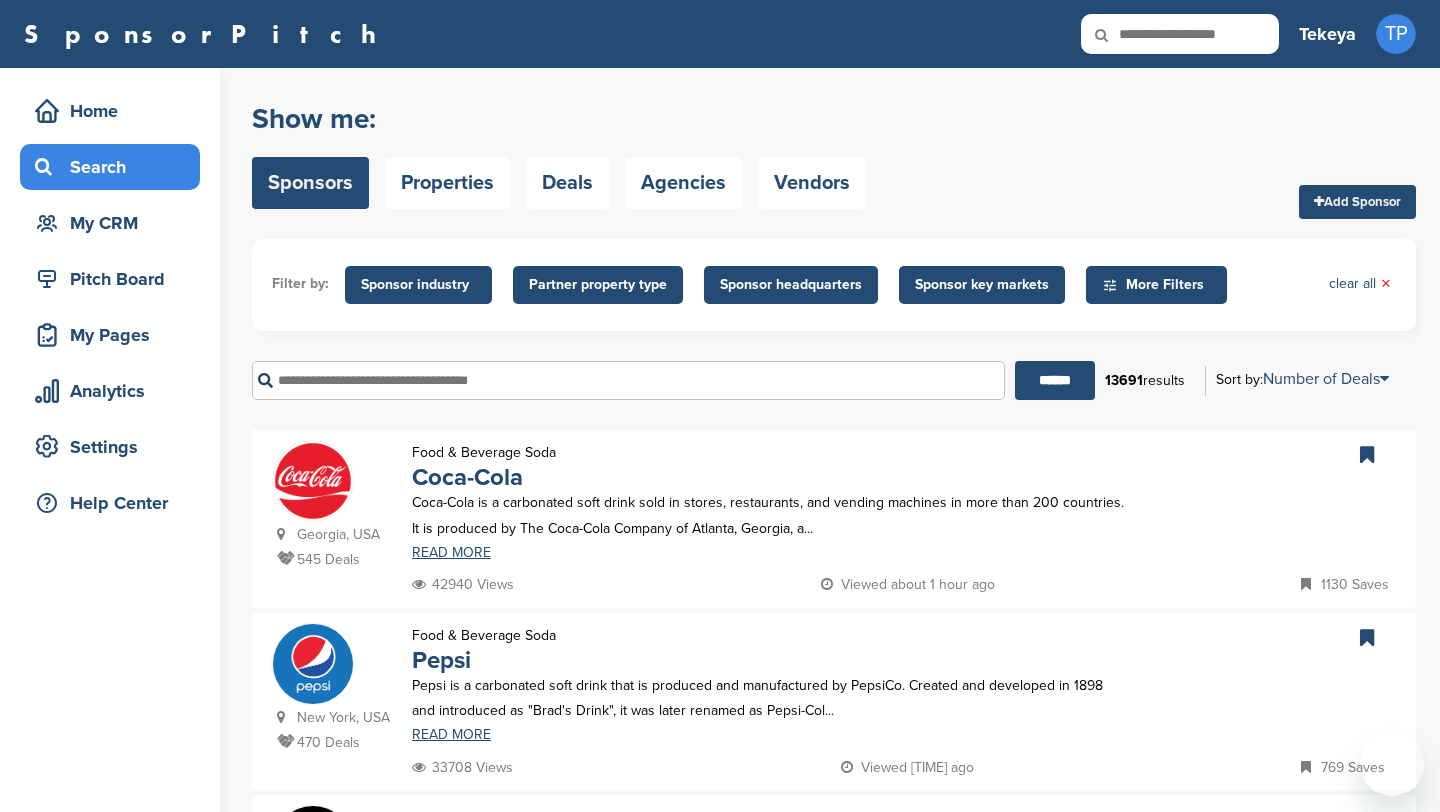 scroll, scrollTop: 0, scrollLeft: 0, axis: both 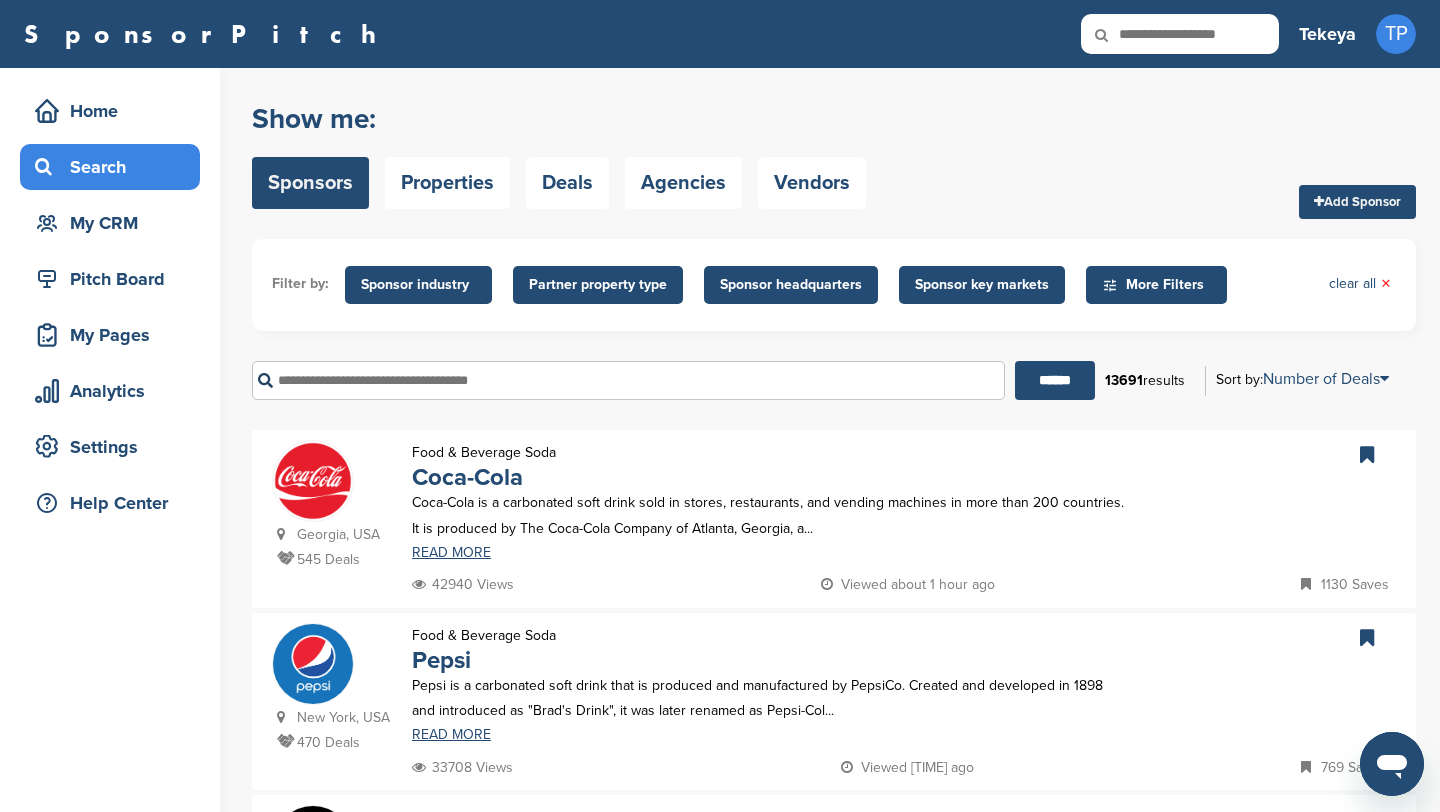 click at bounding box center (628, 380) 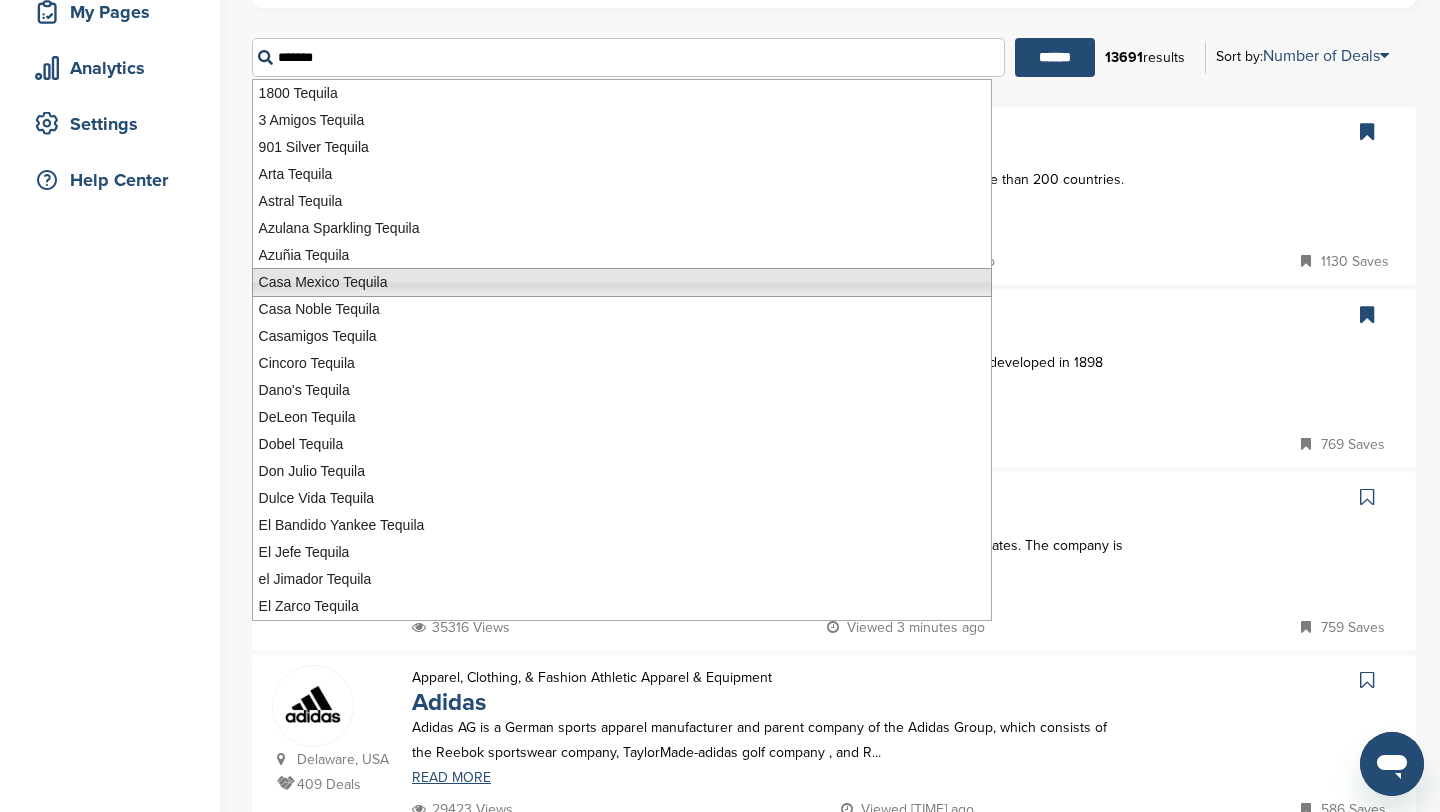 scroll, scrollTop: 319, scrollLeft: 0, axis: vertical 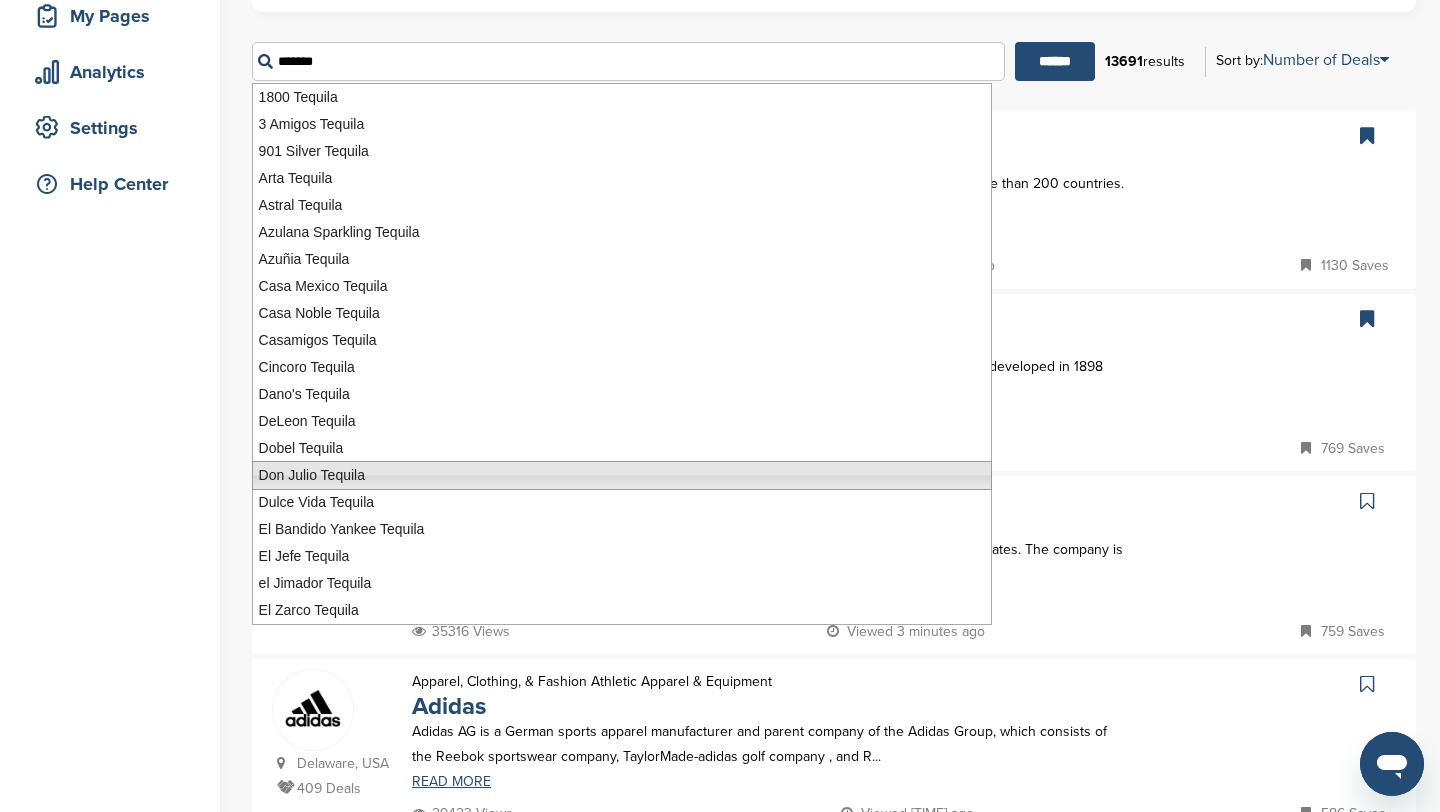 click on "Don Julio Tequila" at bounding box center [622, 475] 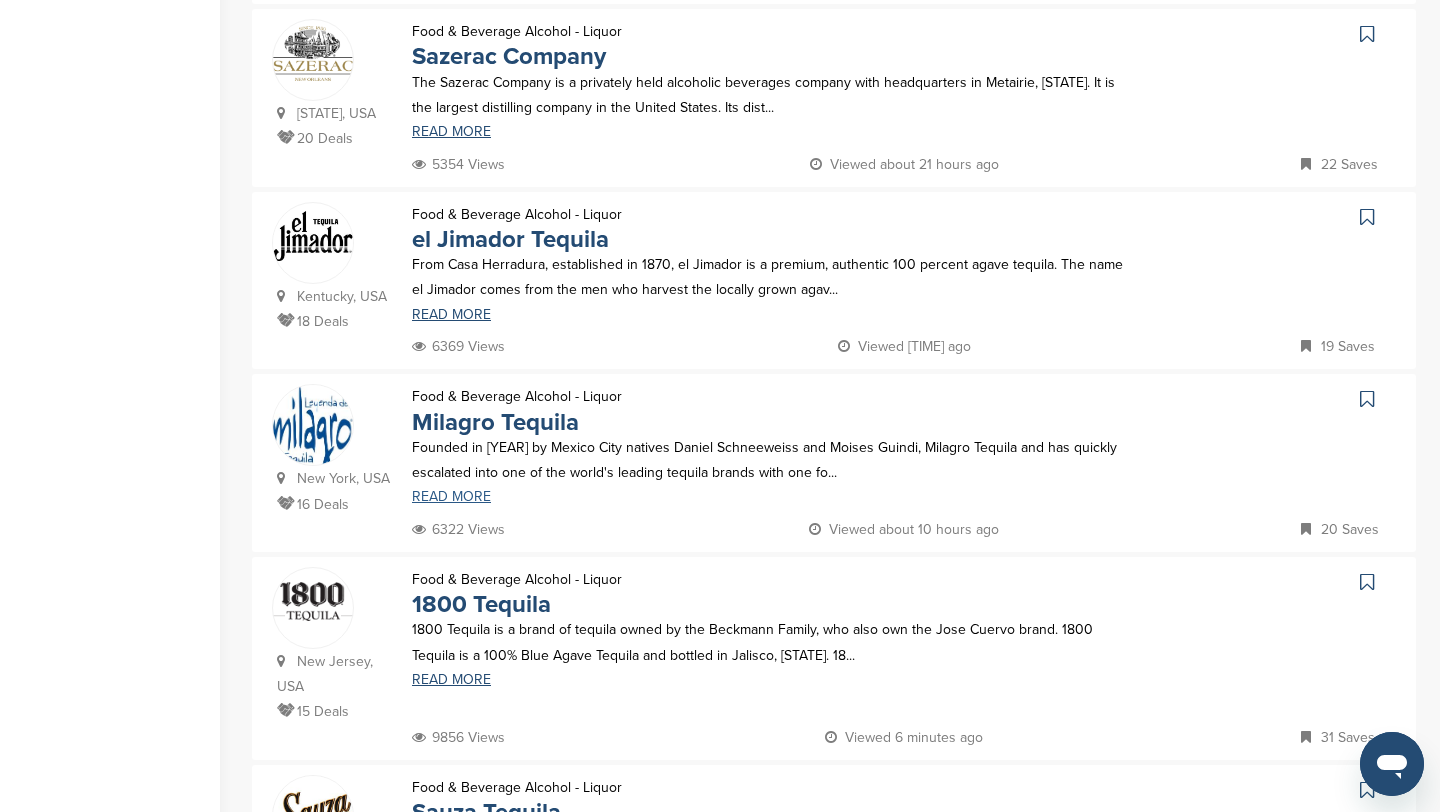 scroll, scrollTop: 792, scrollLeft: 0, axis: vertical 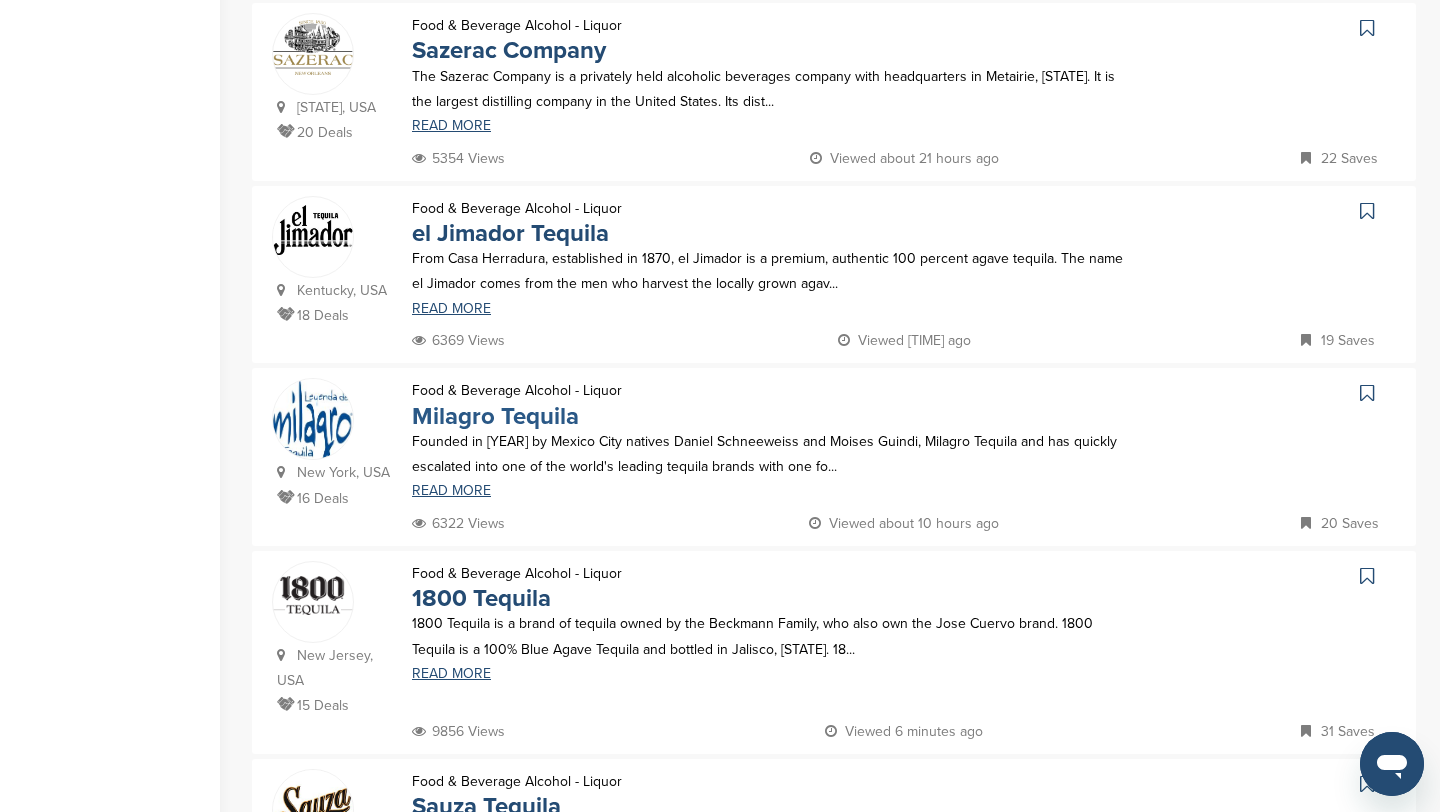 type on "**********" 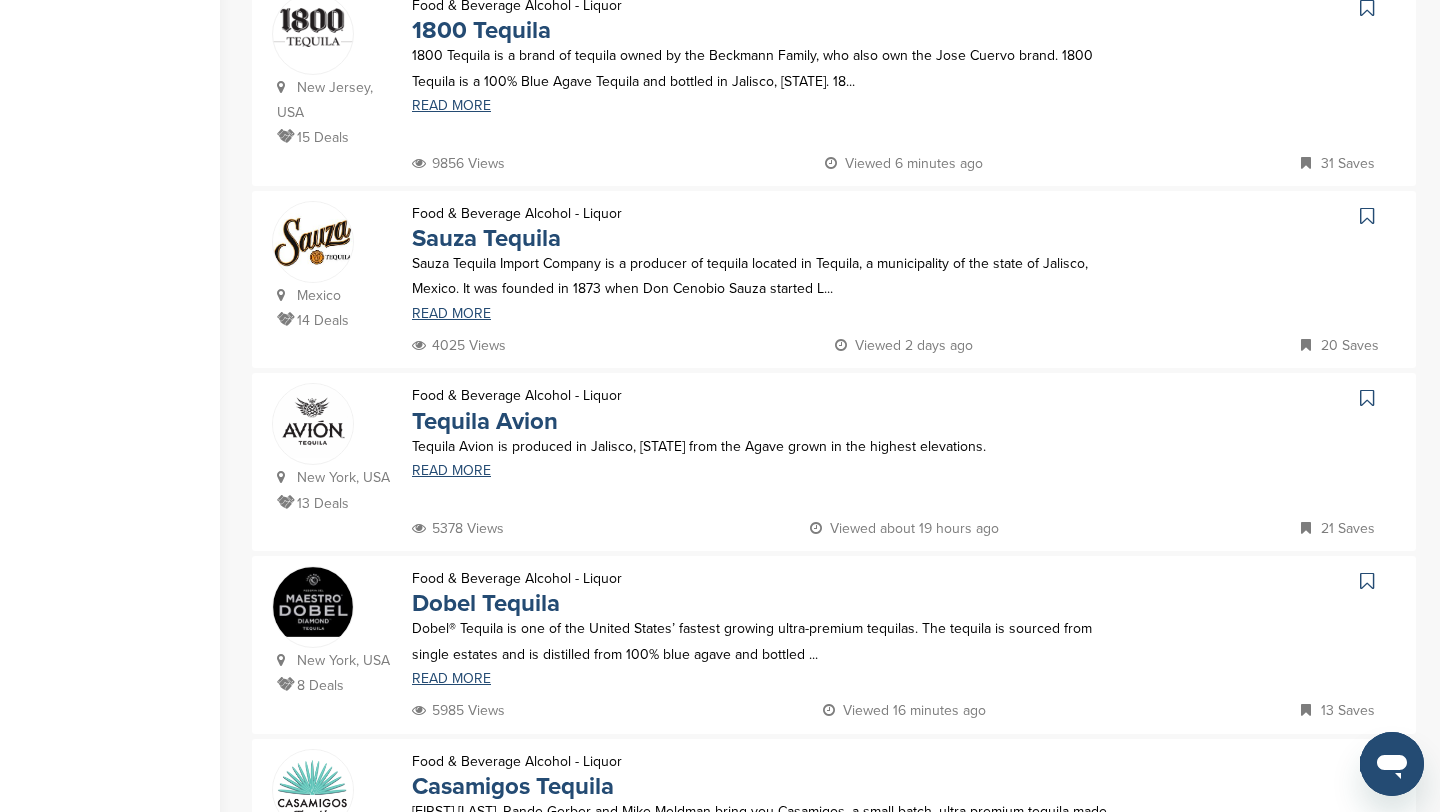 scroll, scrollTop: 1365, scrollLeft: 0, axis: vertical 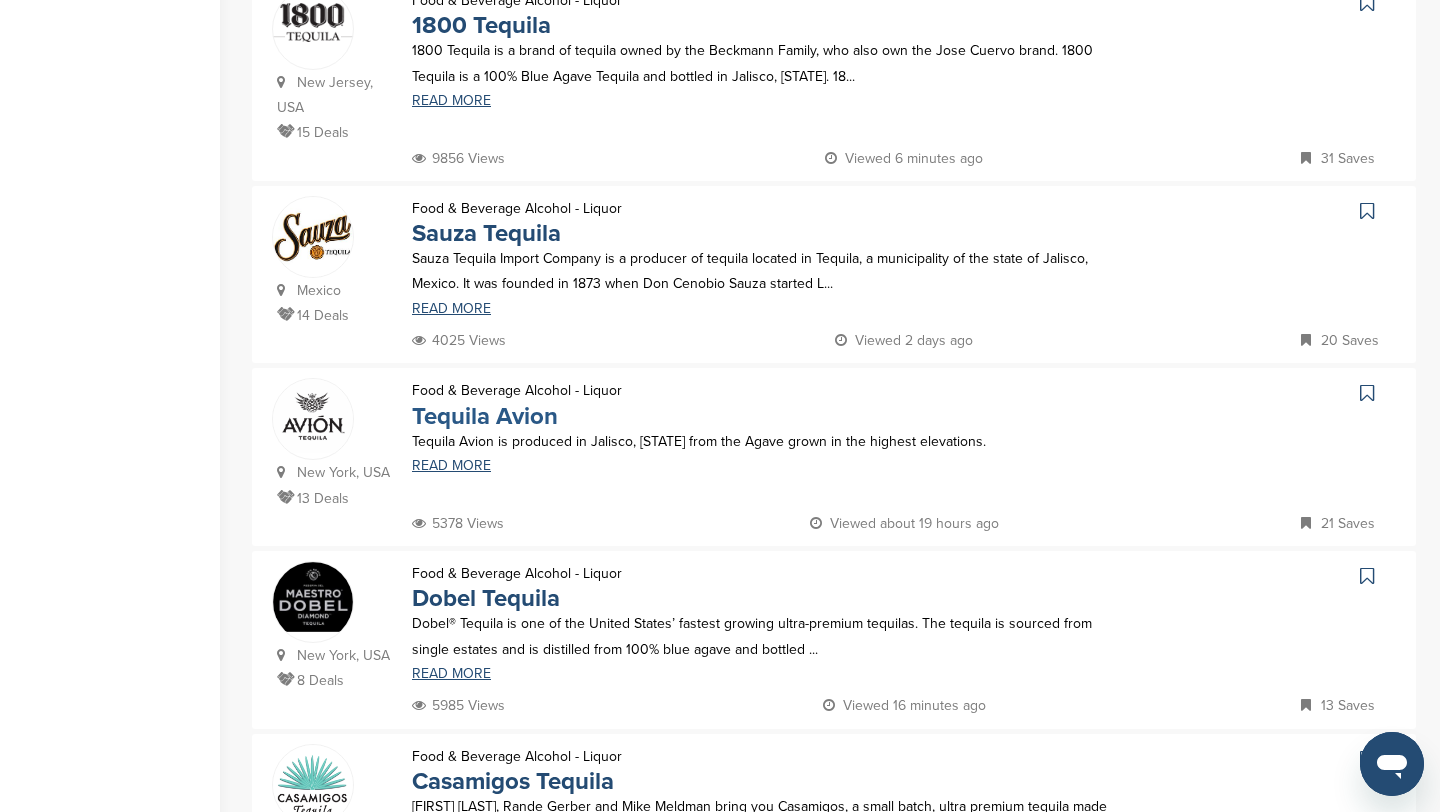 click on "Tequila Avion" at bounding box center [485, 416] 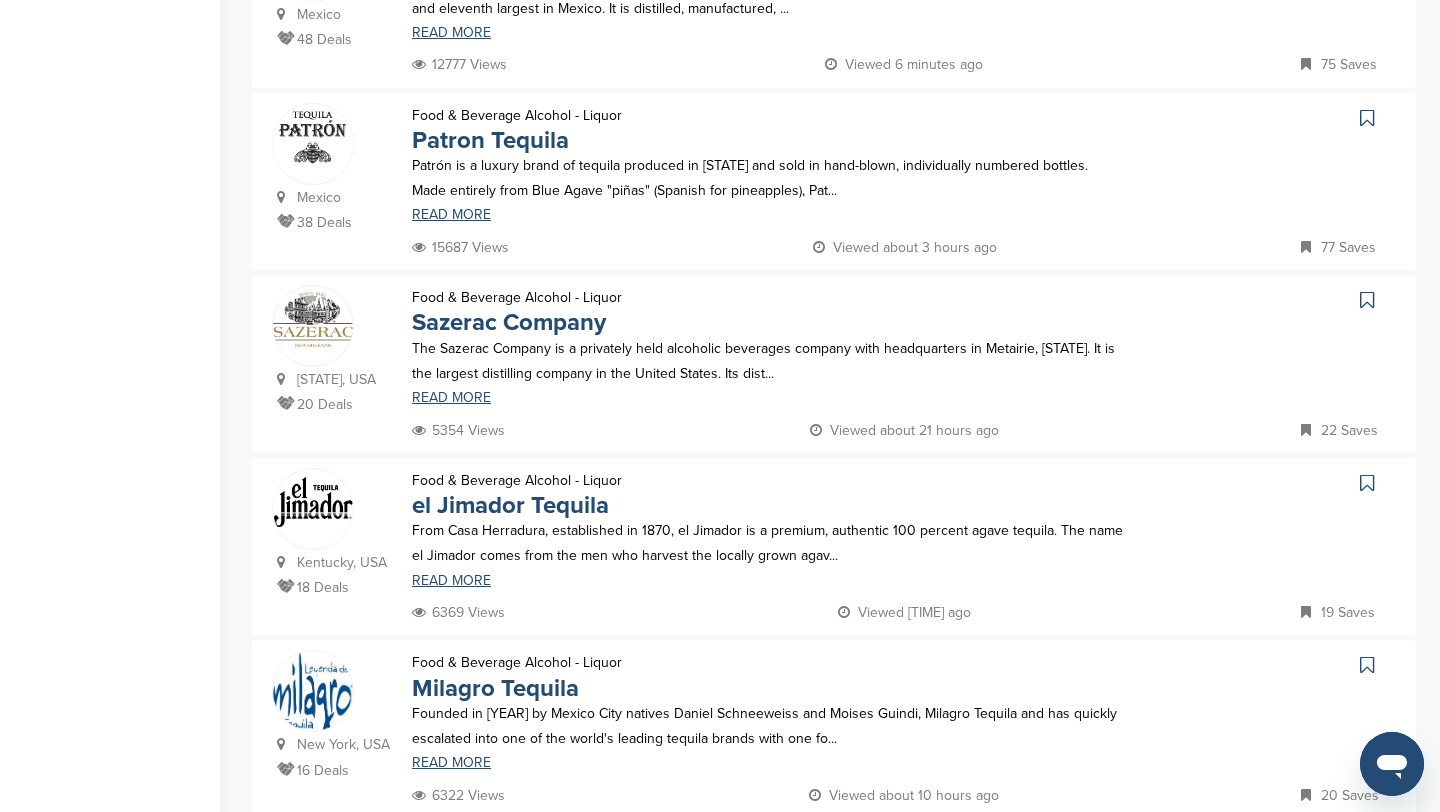 scroll, scrollTop: 0, scrollLeft: 0, axis: both 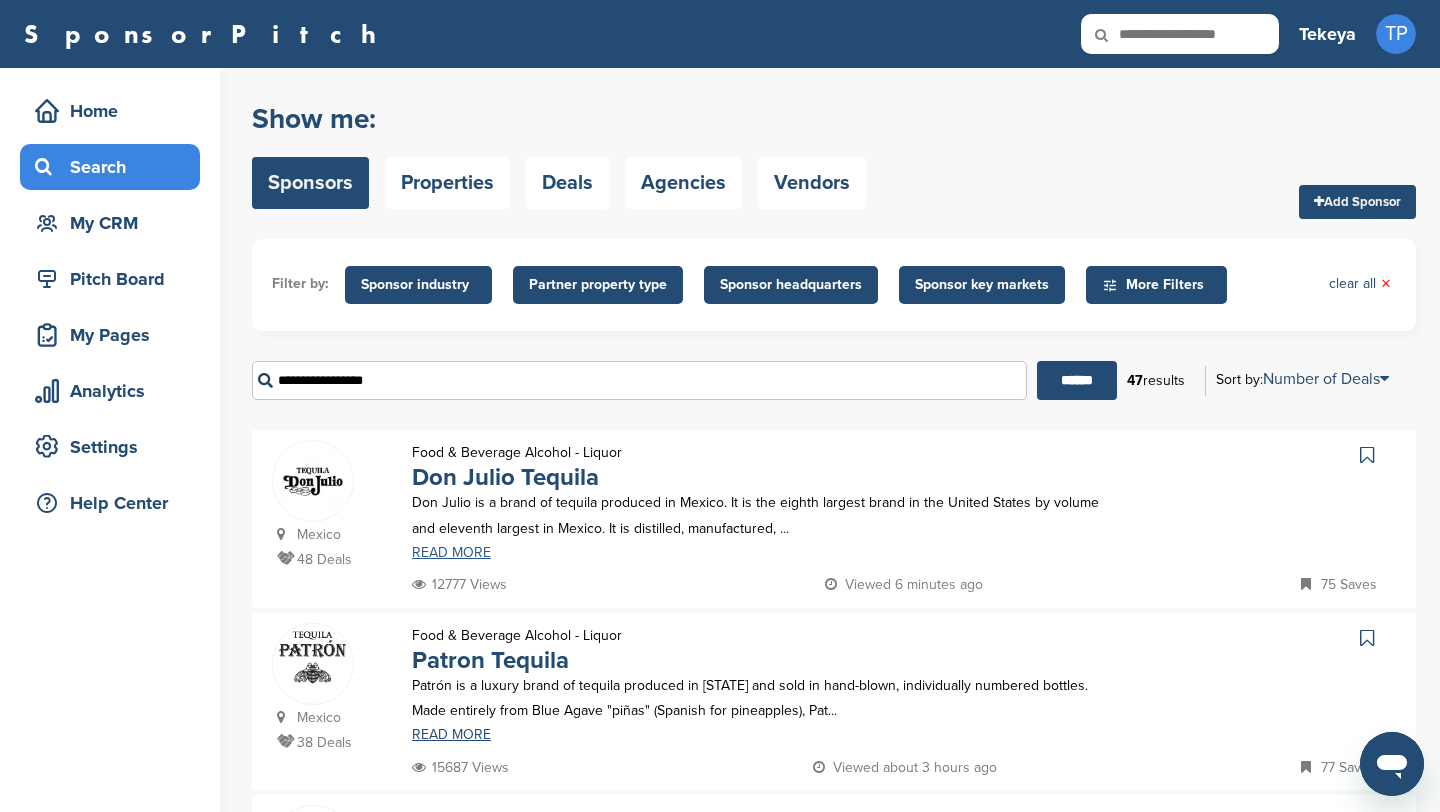 click on "READ MORE" at bounding box center (768, 553) 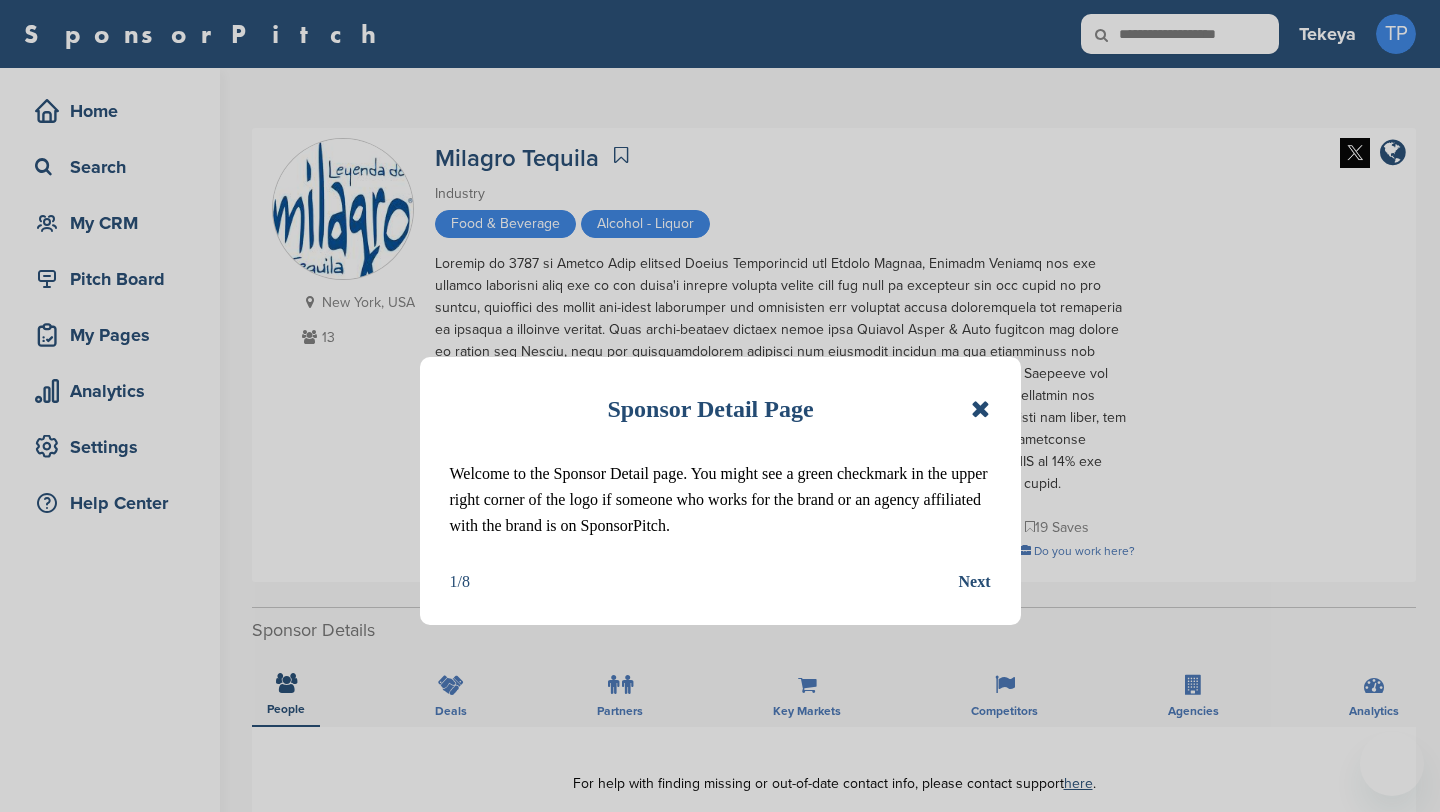 scroll, scrollTop: 0, scrollLeft: 0, axis: both 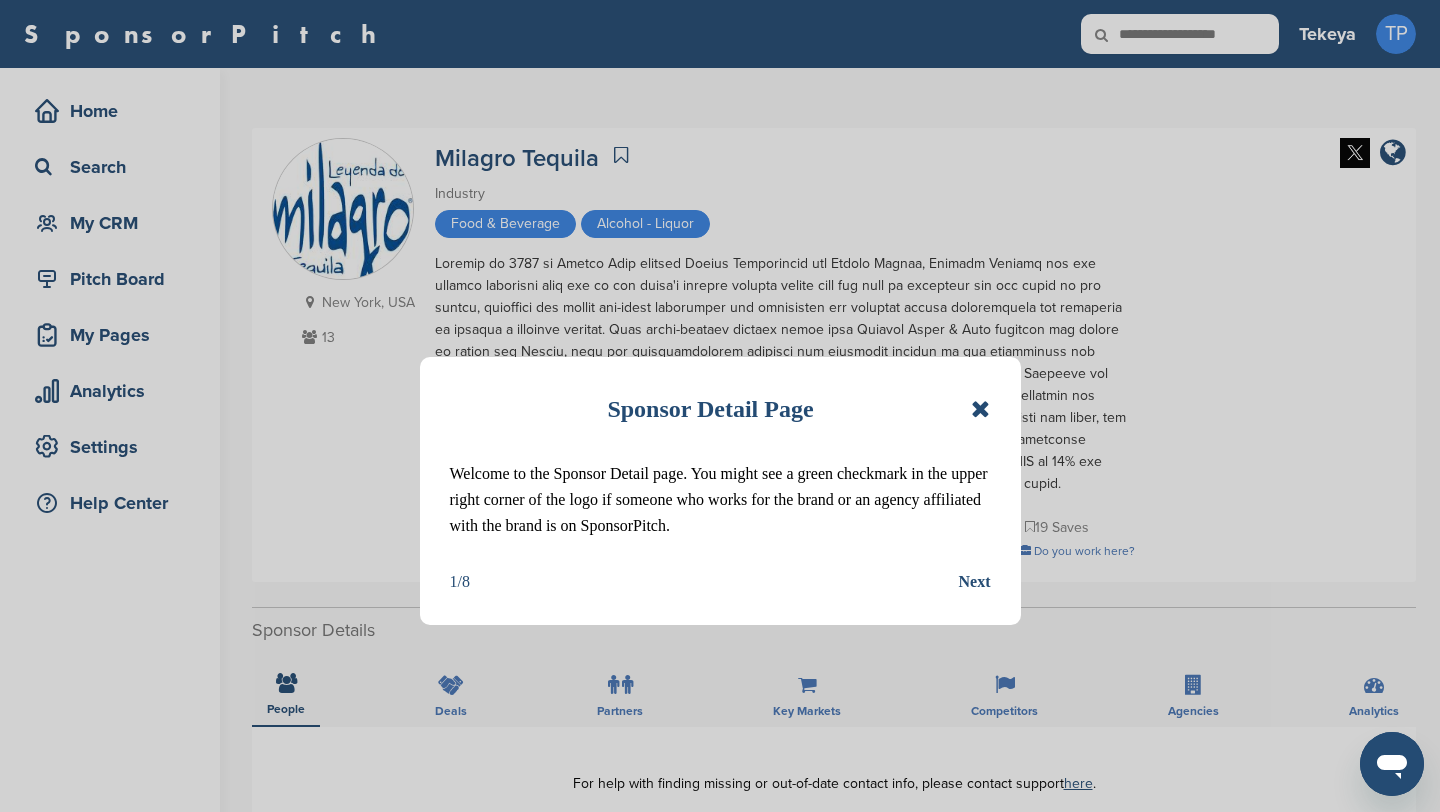 click at bounding box center (980, 409) 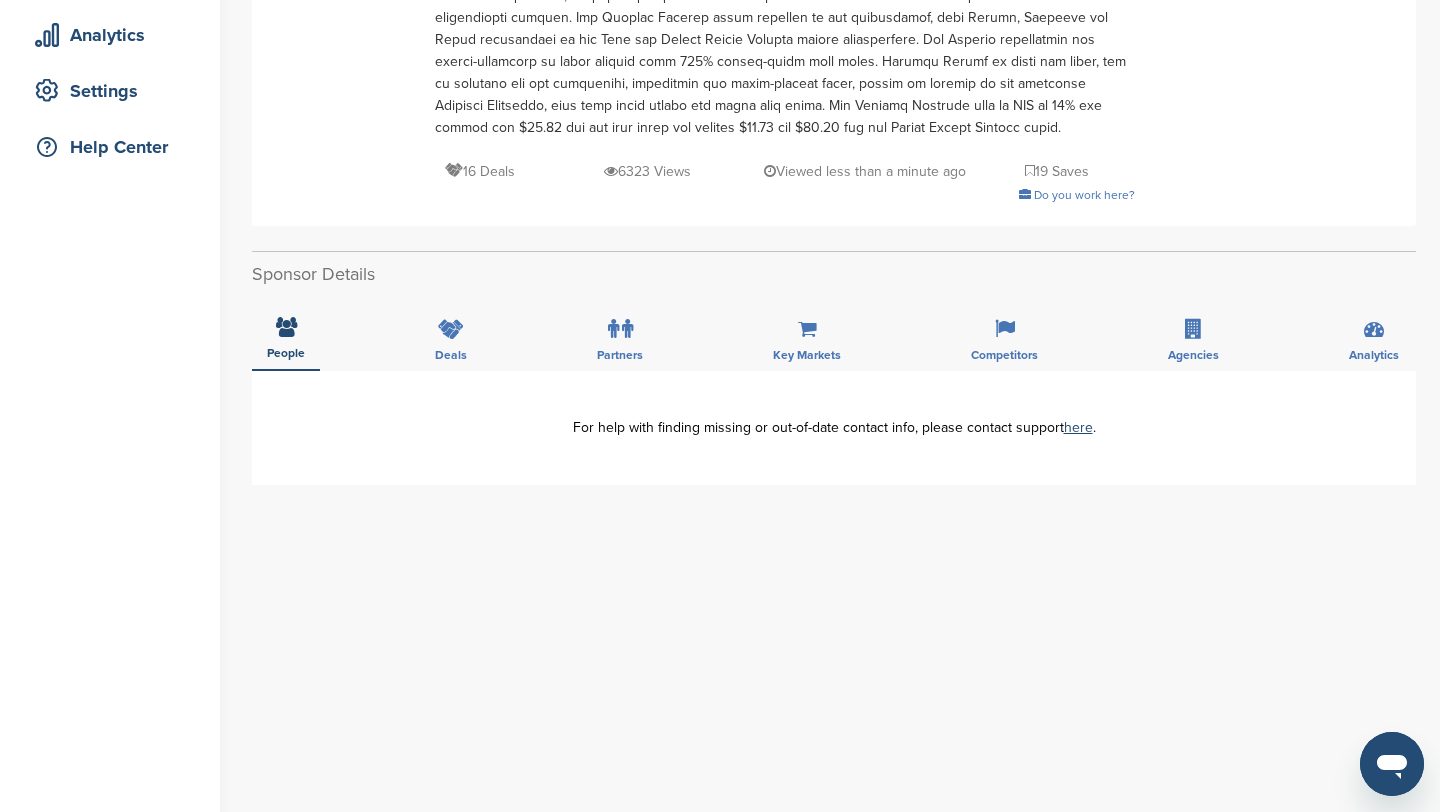 scroll, scrollTop: 362, scrollLeft: 0, axis: vertical 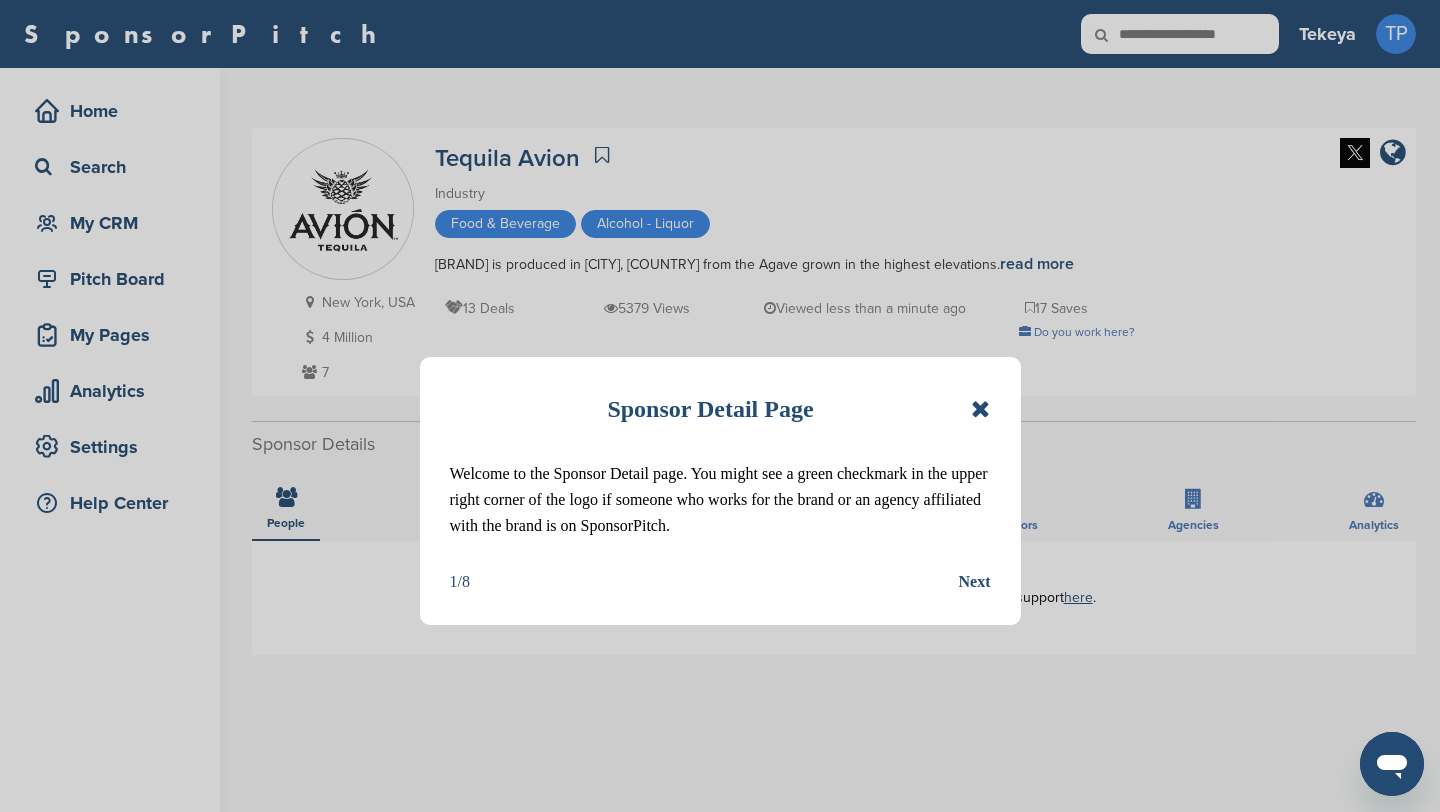 click at bounding box center [980, 409] 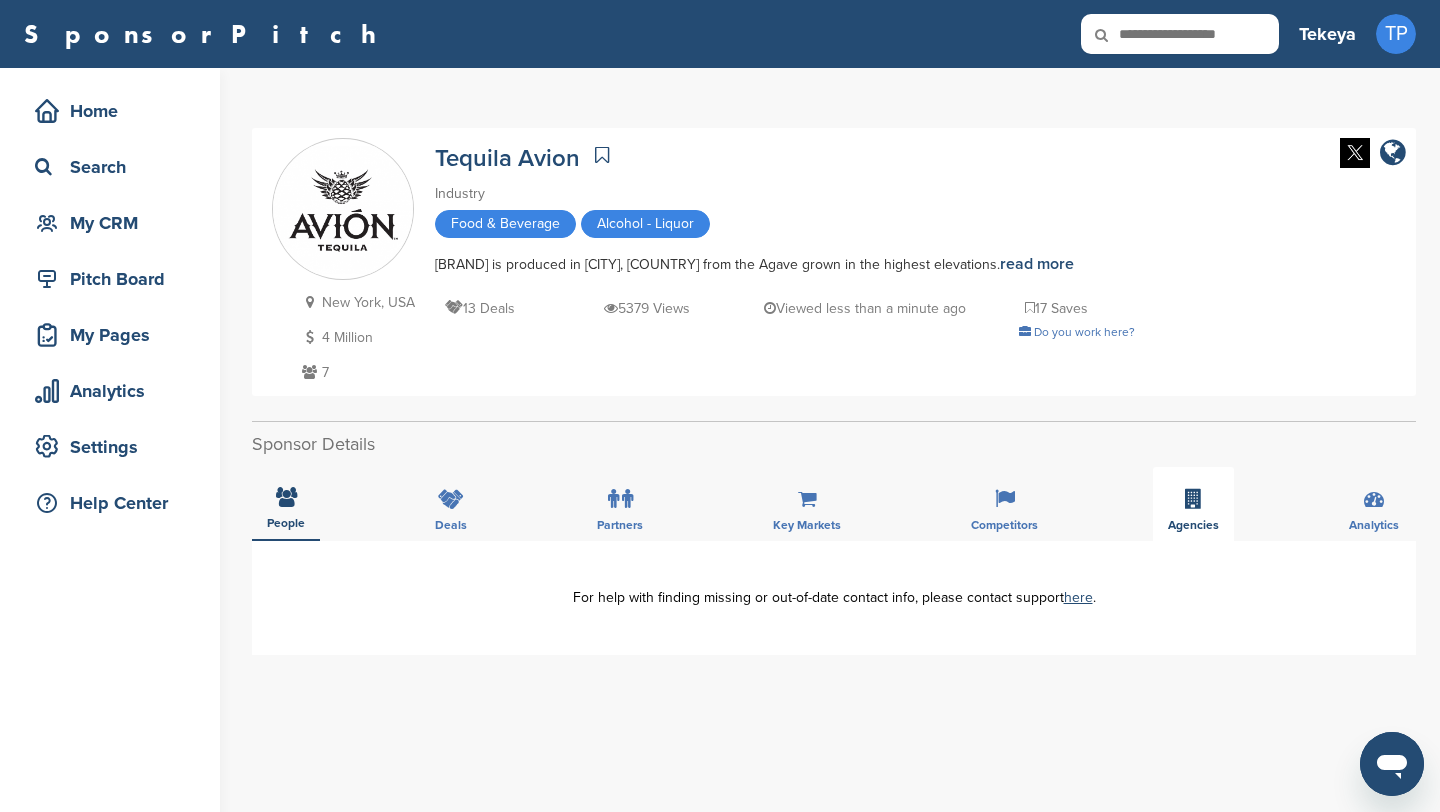 click on "Agencies" at bounding box center [1193, 504] 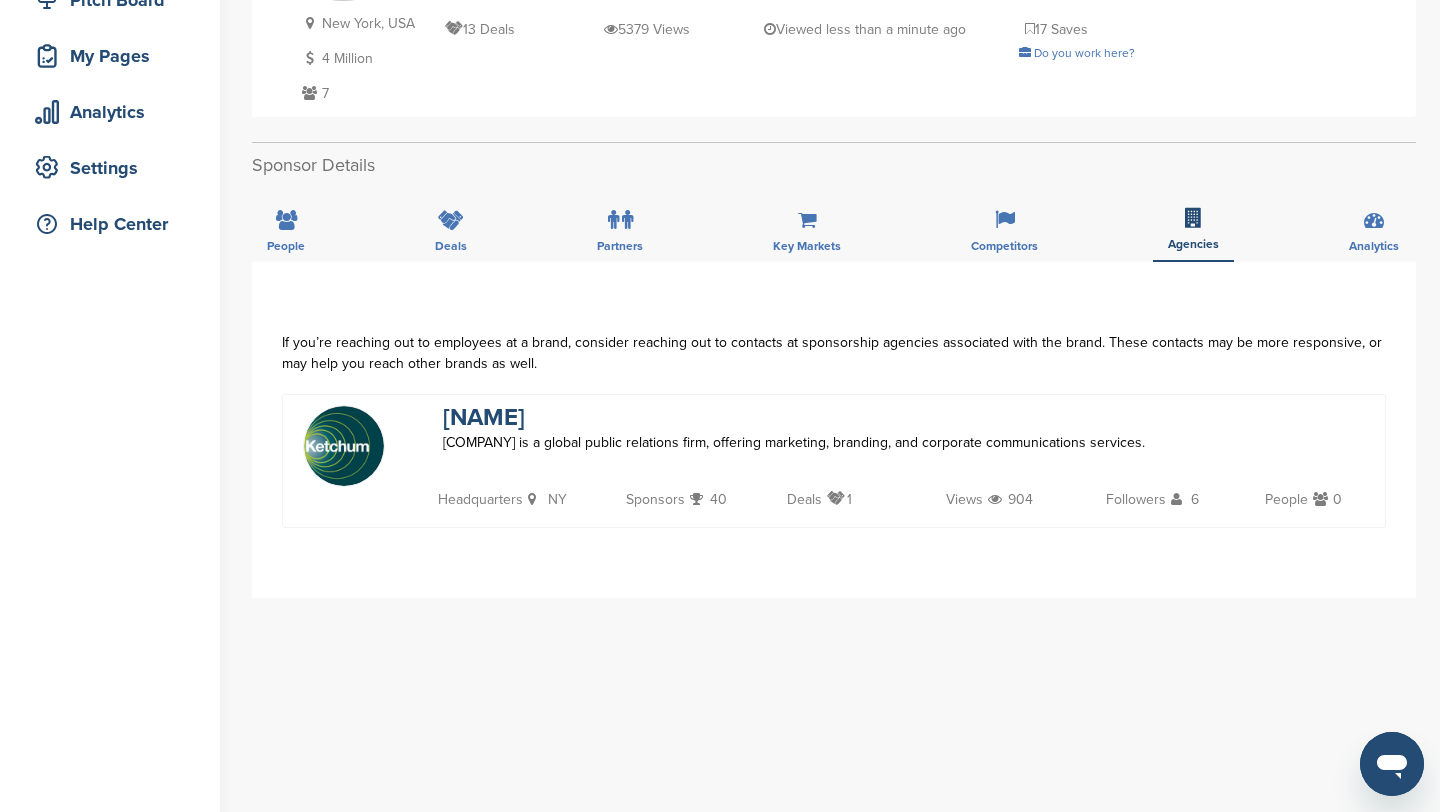 scroll, scrollTop: 285, scrollLeft: 0, axis: vertical 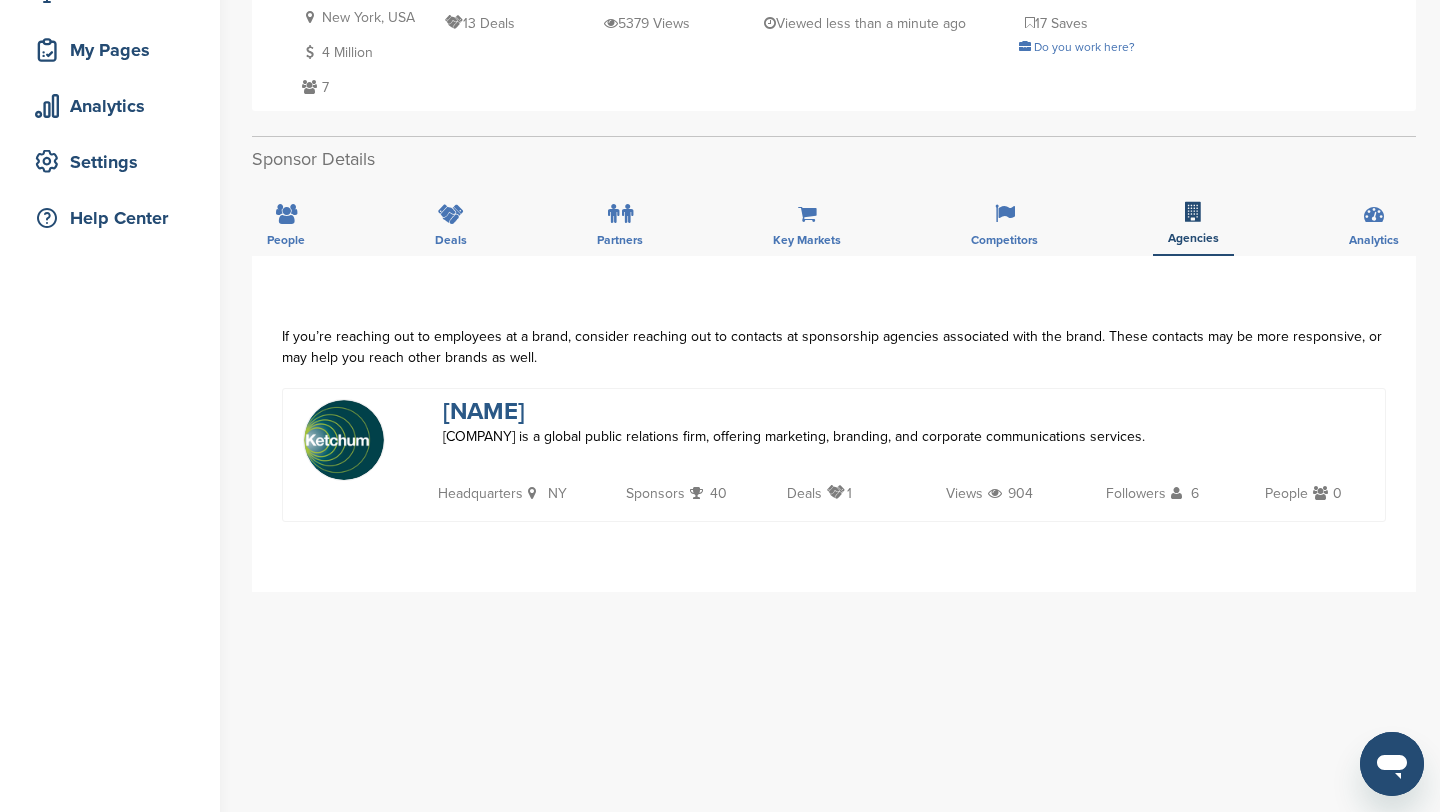 click on "[NAME]" at bounding box center (484, 411) 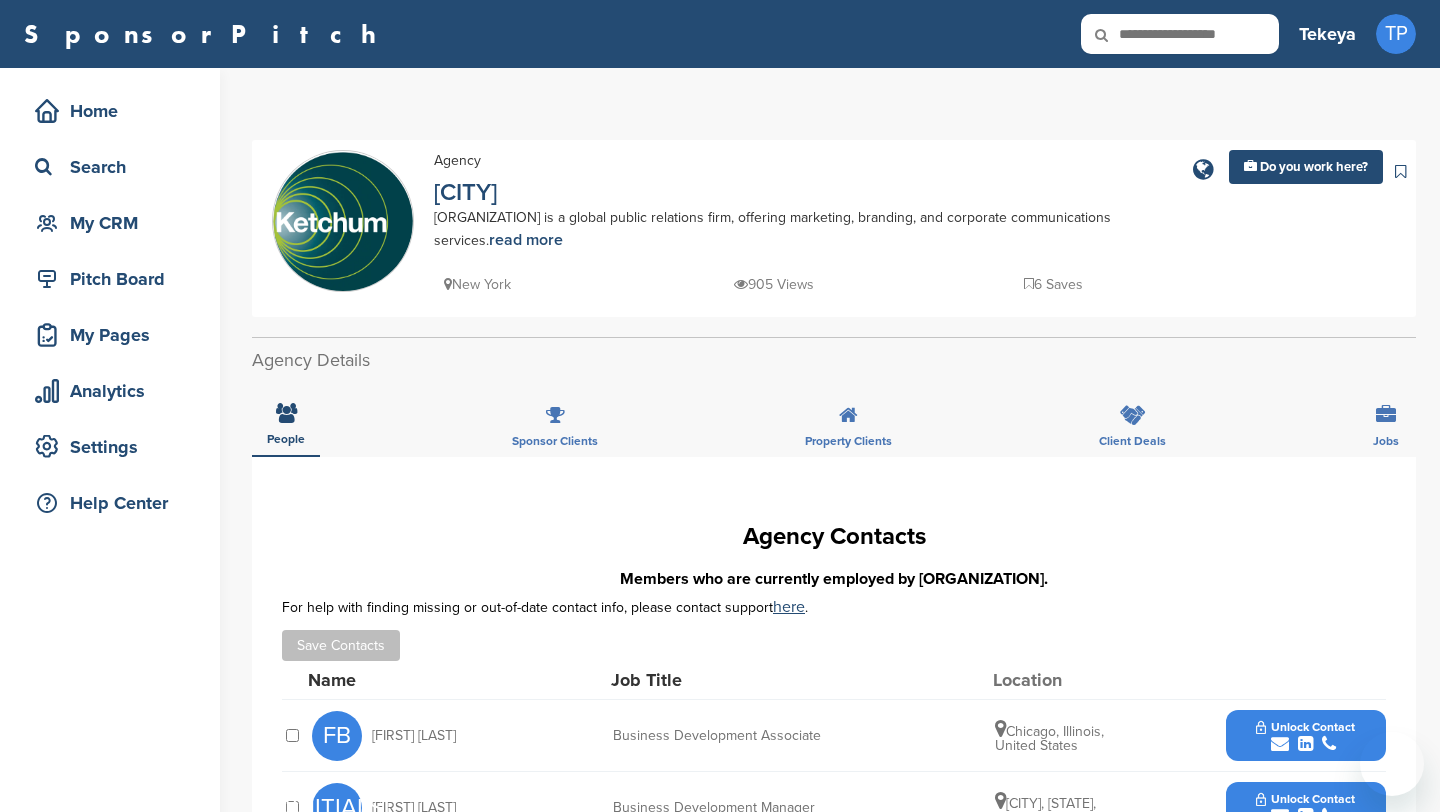 scroll, scrollTop: 0, scrollLeft: 0, axis: both 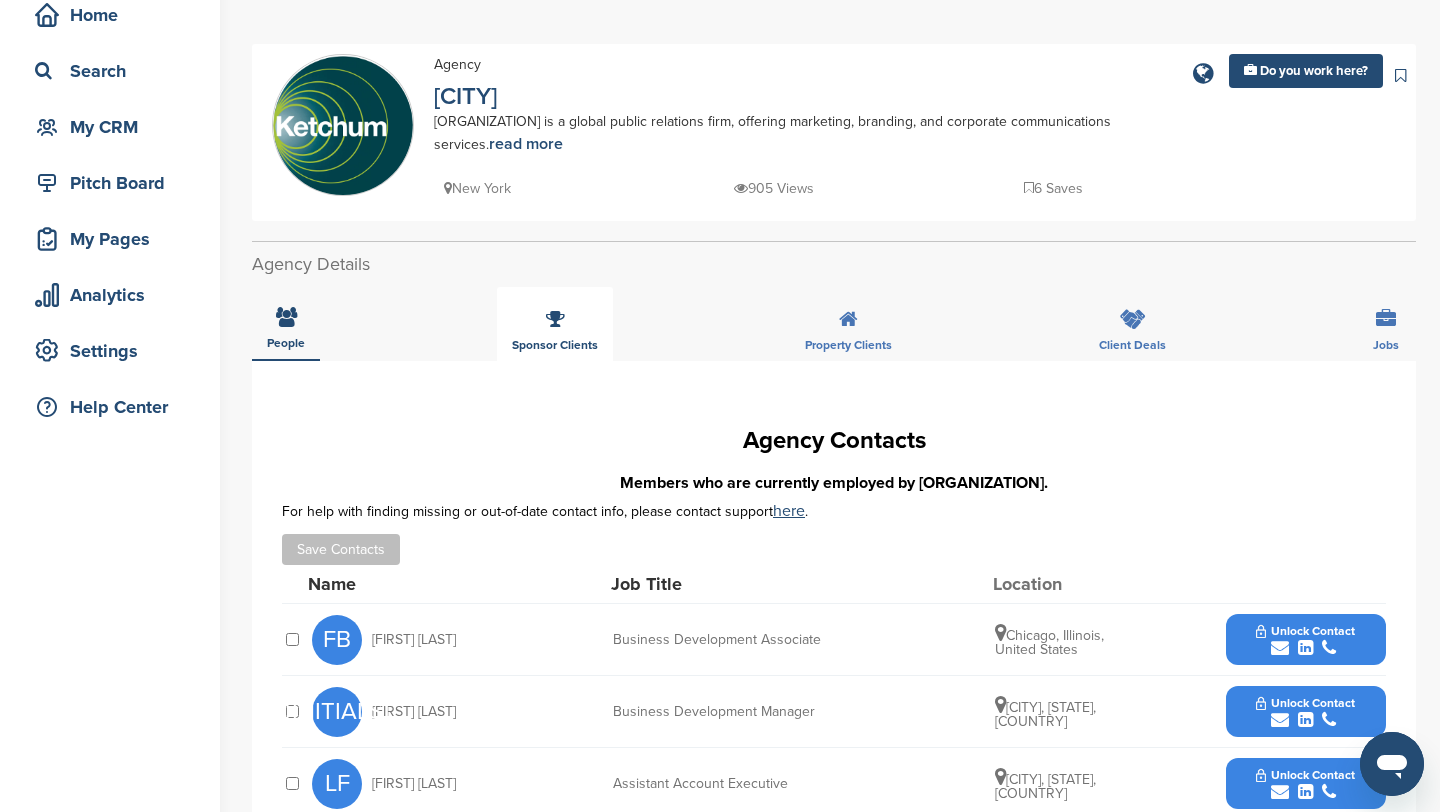 click on "Sponsor Clients" at bounding box center (555, 324) 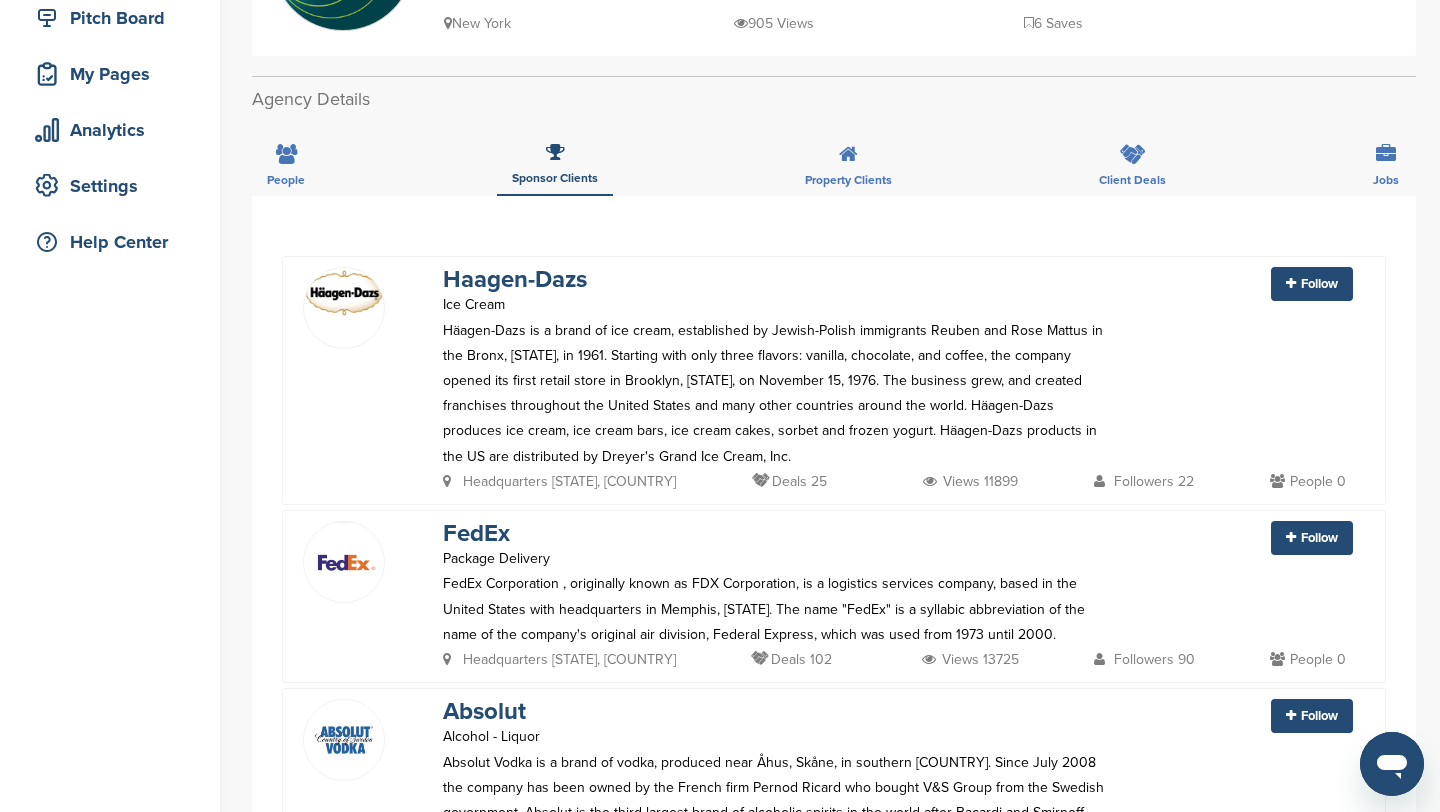 scroll, scrollTop: 0, scrollLeft: 0, axis: both 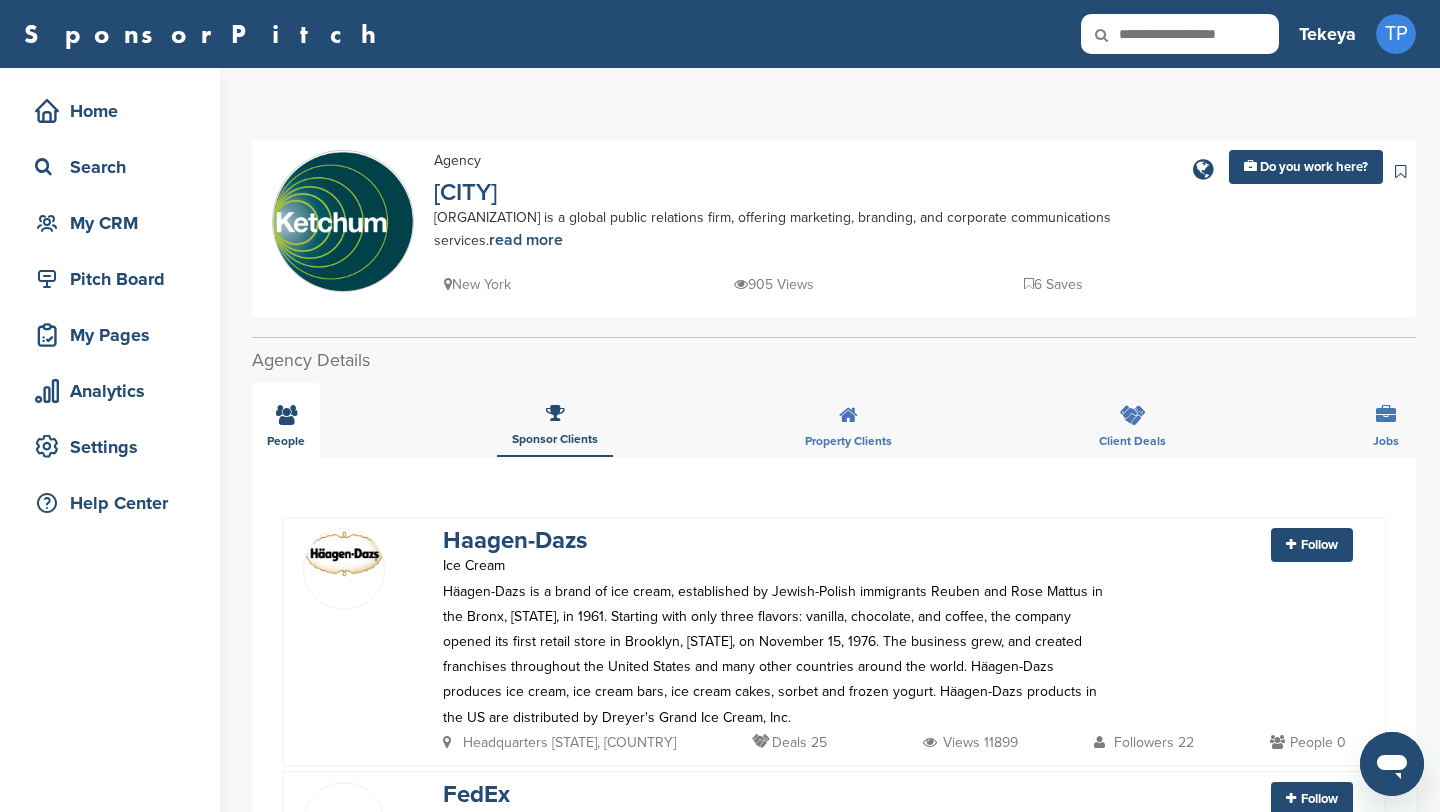click on "People" at bounding box center (286, 420) 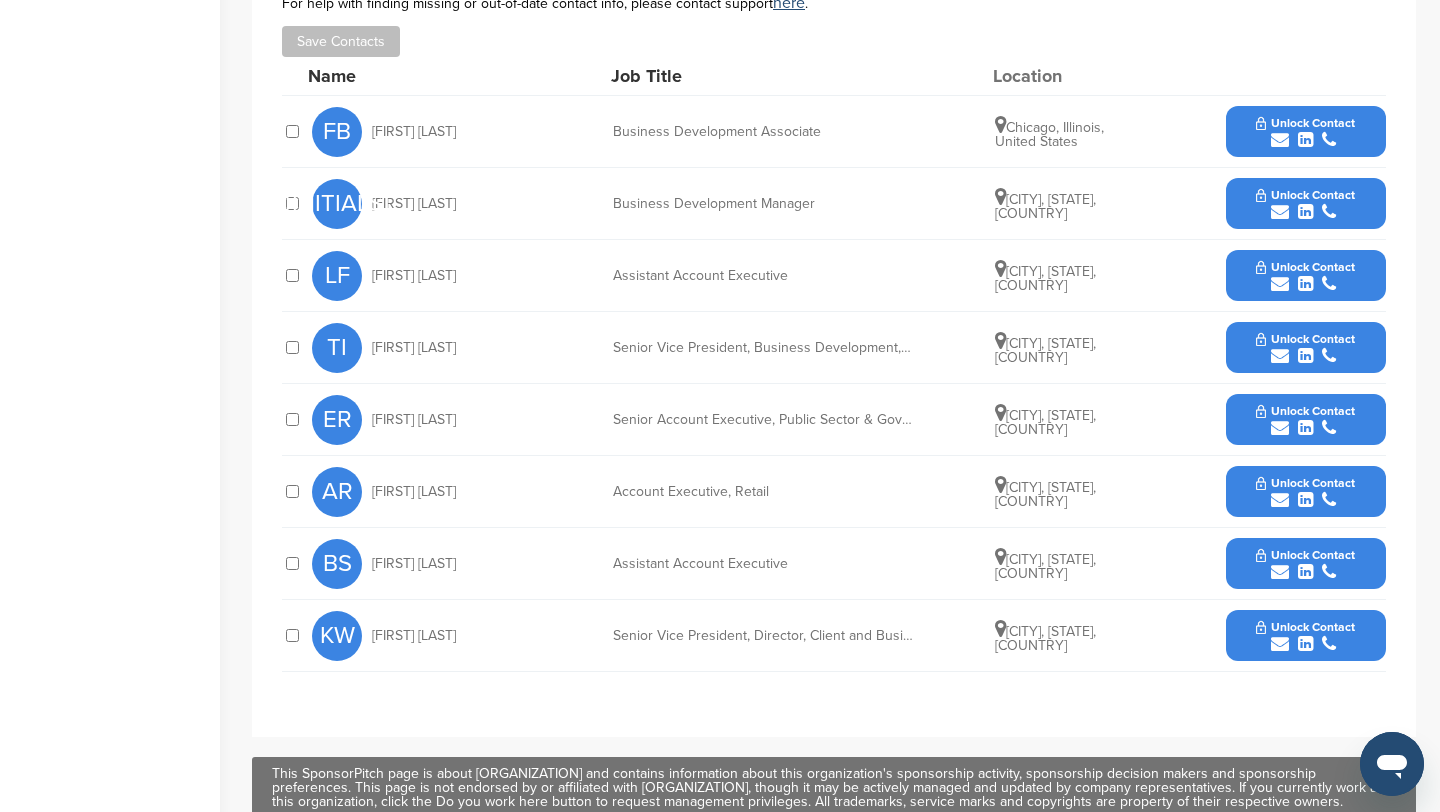 scroll, scrollTop: 603, scrollLeft: 0, axis: vertical 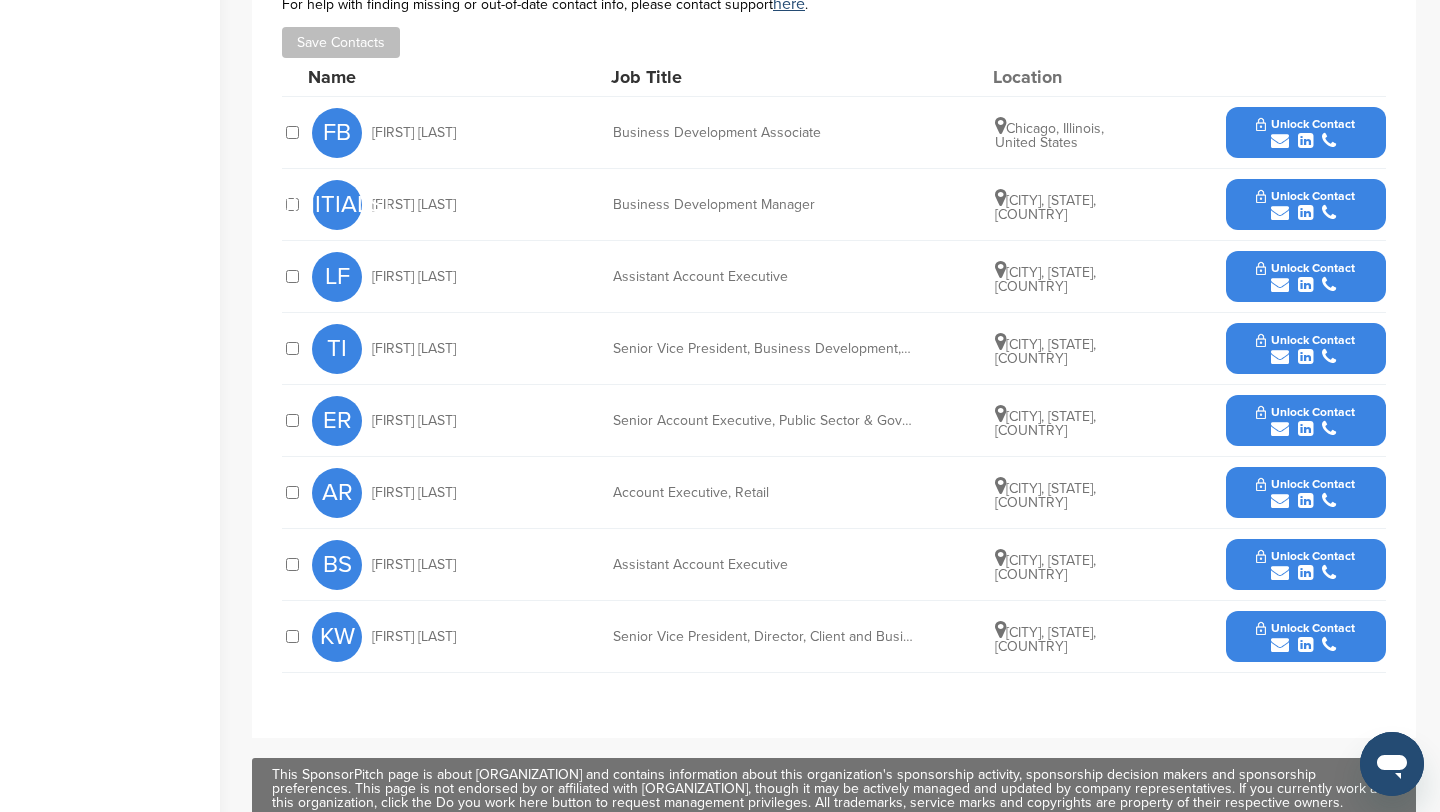 drag, startPoint x: 484, startPoint y: 350, endPoint x: 372, endPoint y: 349, distance: 112.00446 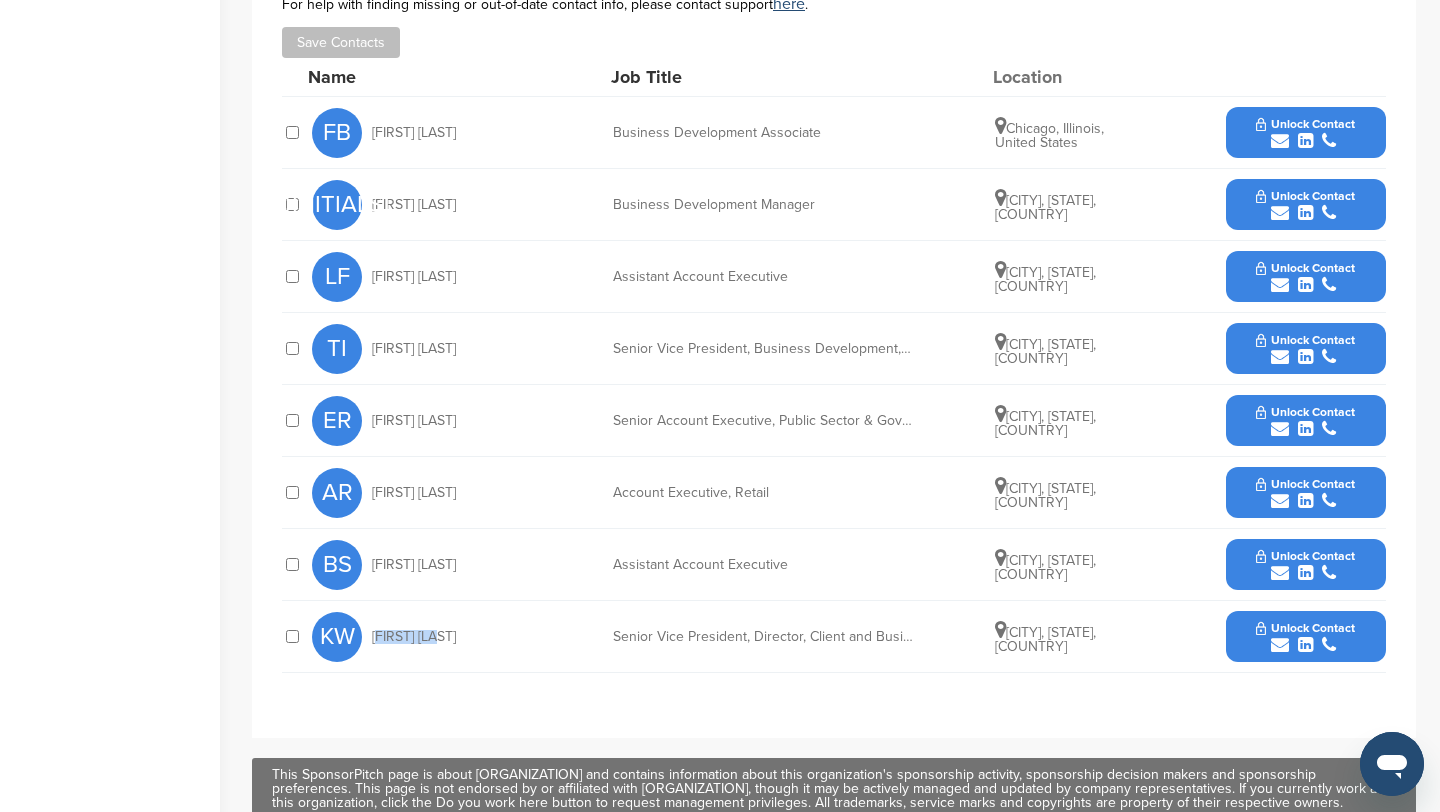 drag, startPoint x: 454, startPoint y: 641, endPoint x: 371, endPoint y: 630, distance: 83.725746 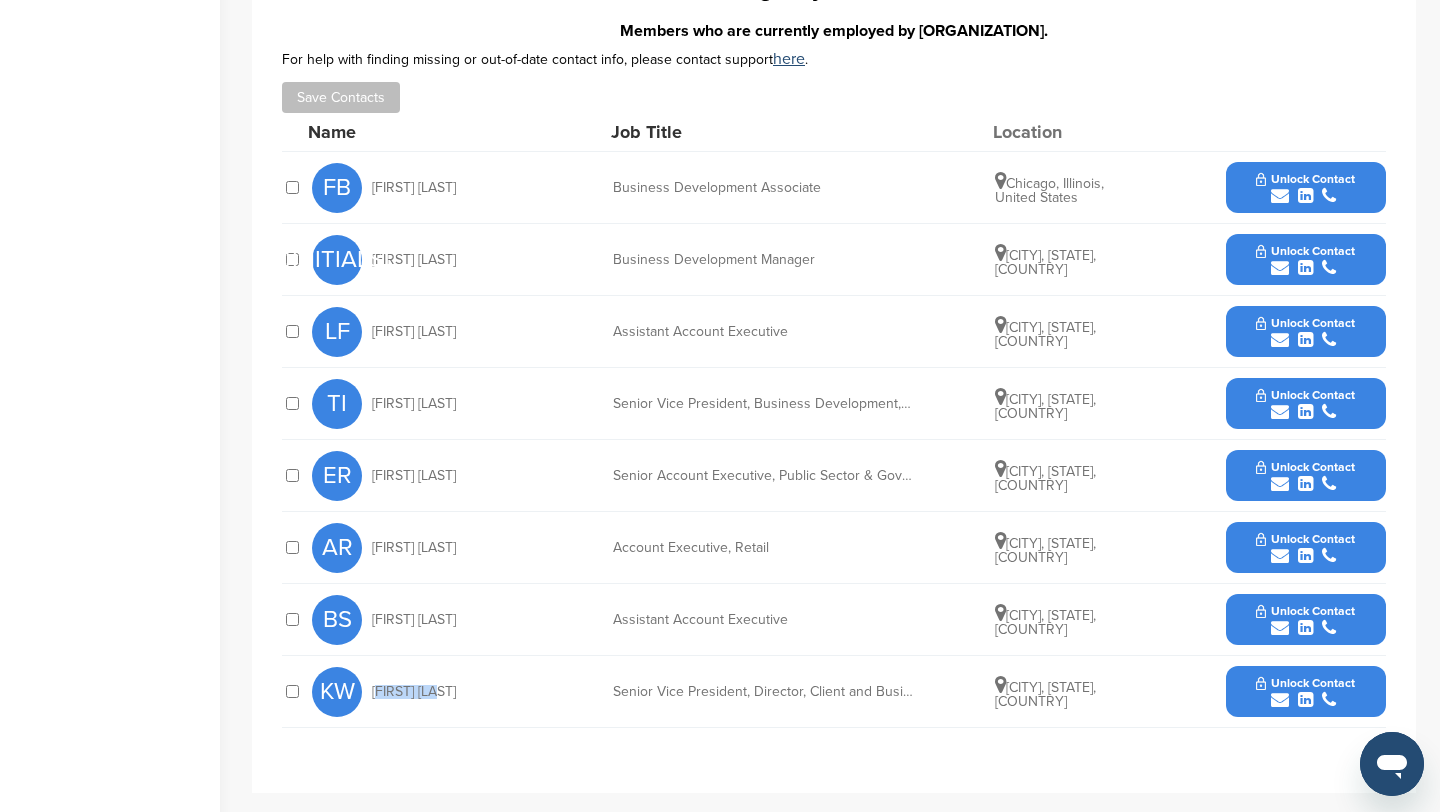 scroll, scrollTop: 550, scrollLeft: 0, axis: vertical 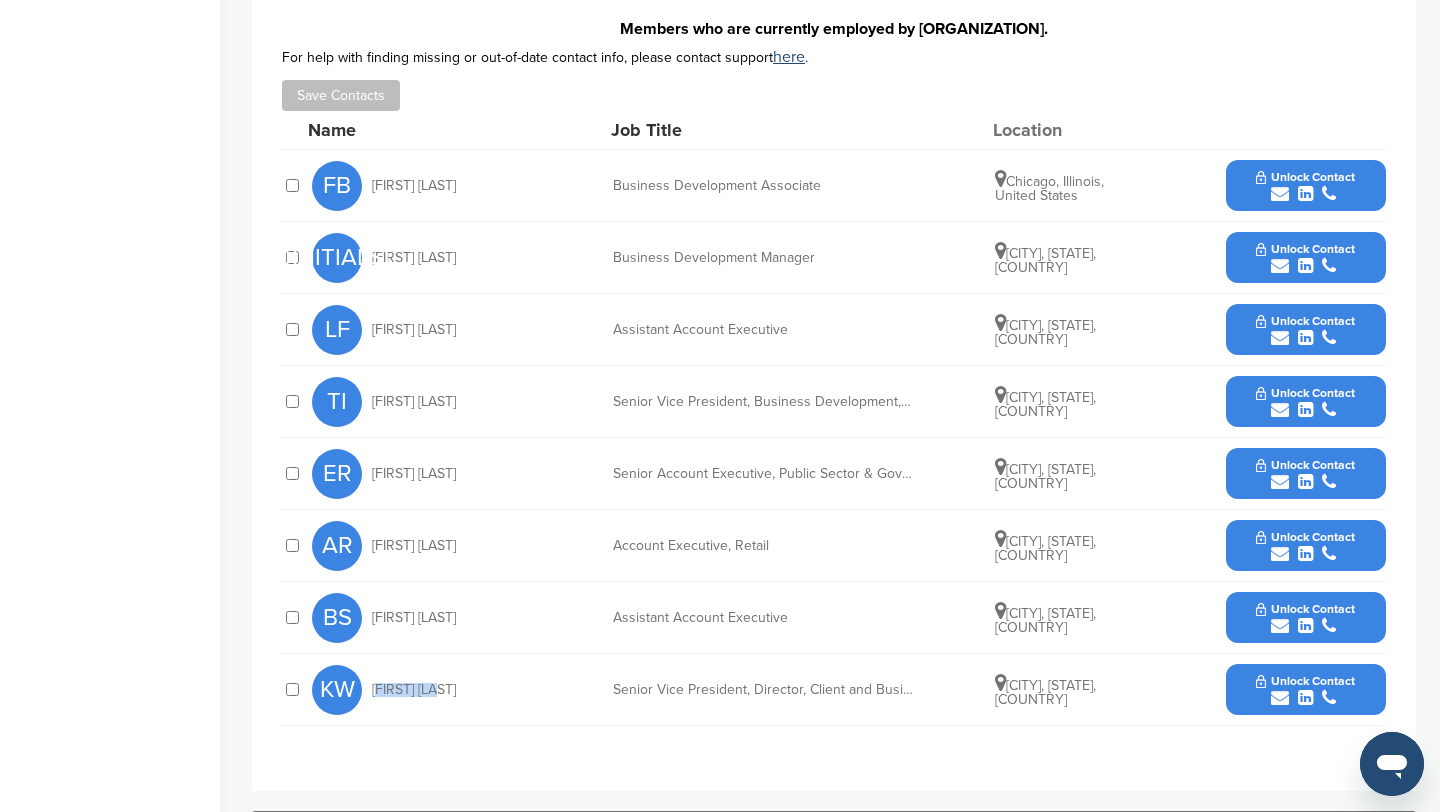 click at bounding box center (1305, 698) 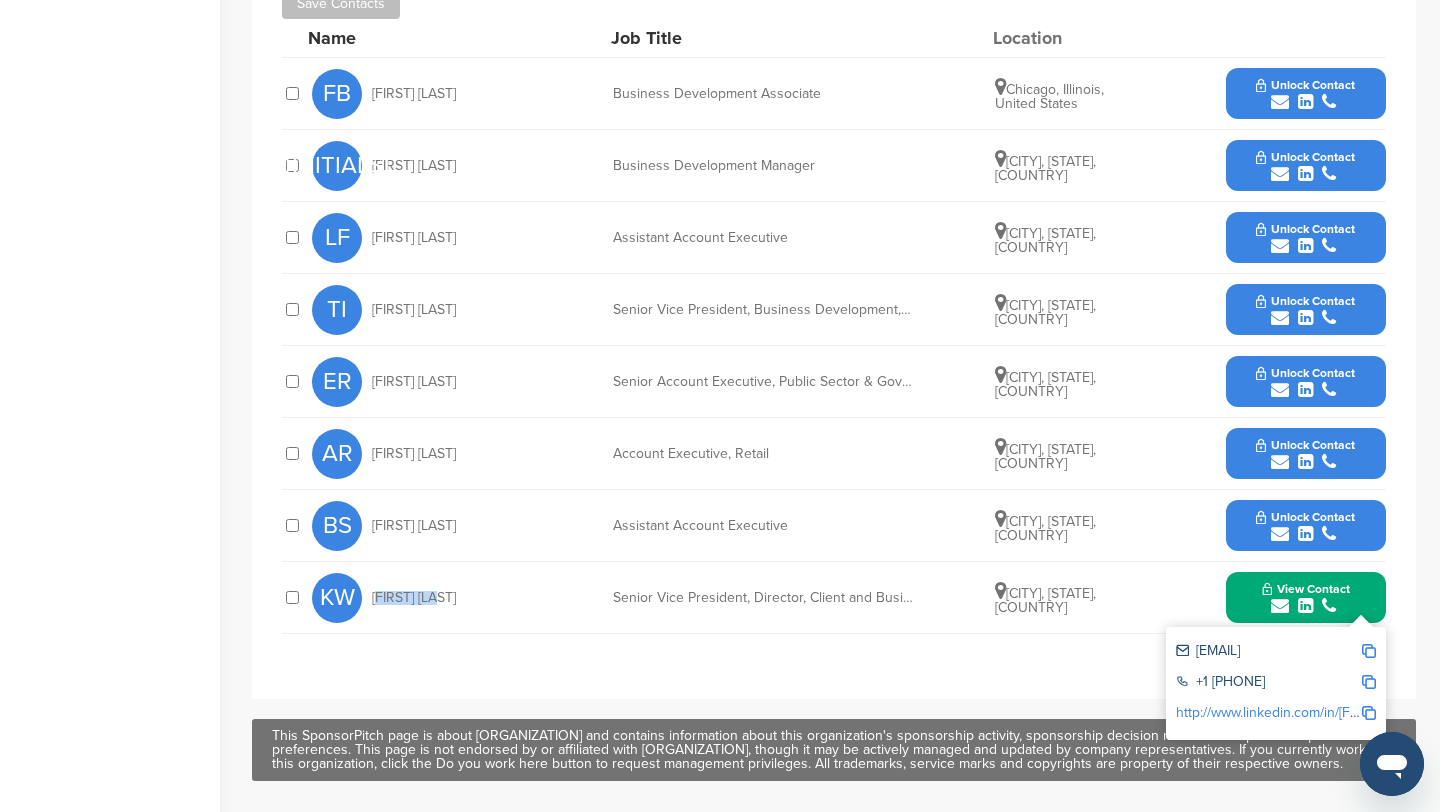 scroll, scrollTop: 646, scrollLeft: 0, axis: vertical 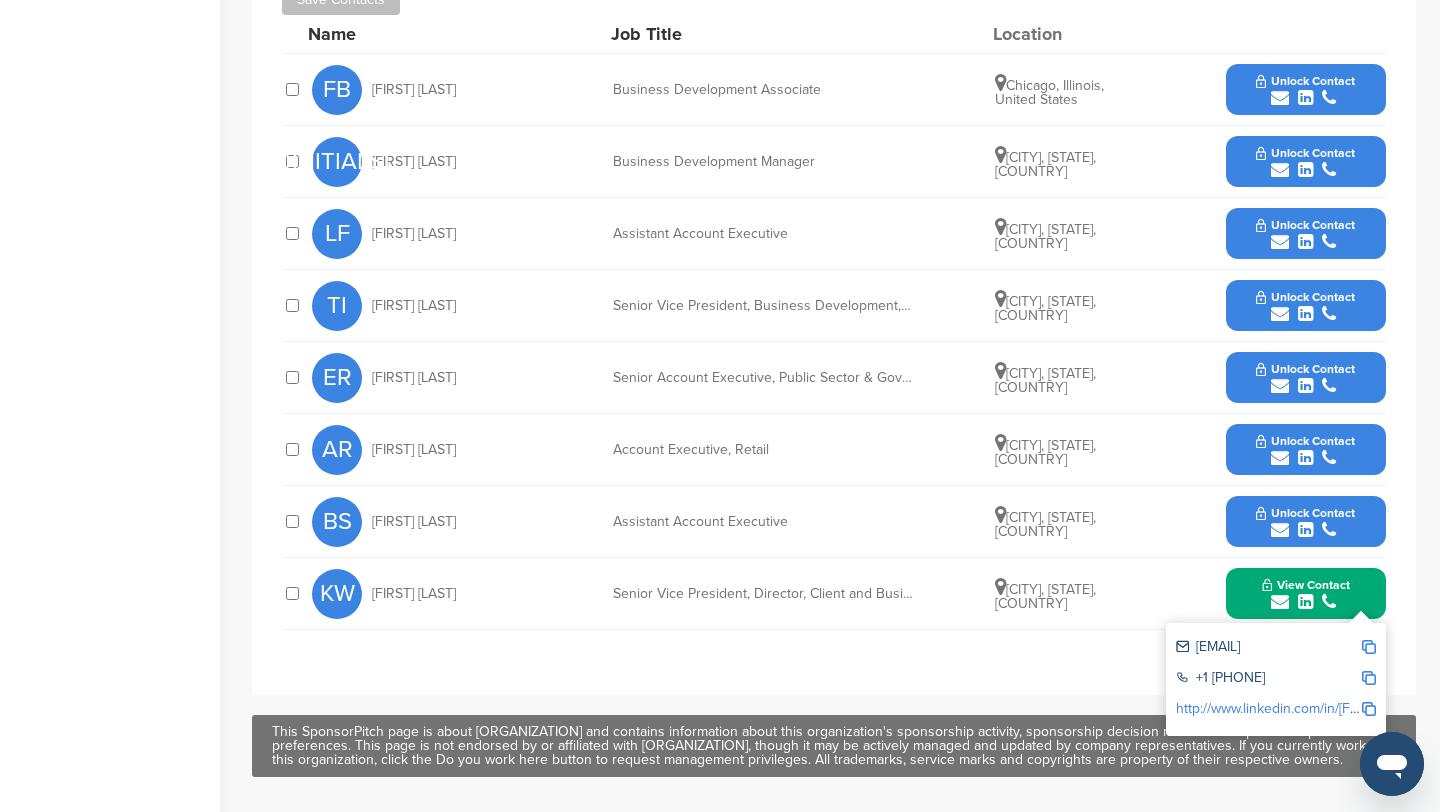 click on "kate.wyatt@ketchum.com" at bounding box center (1268, 648) 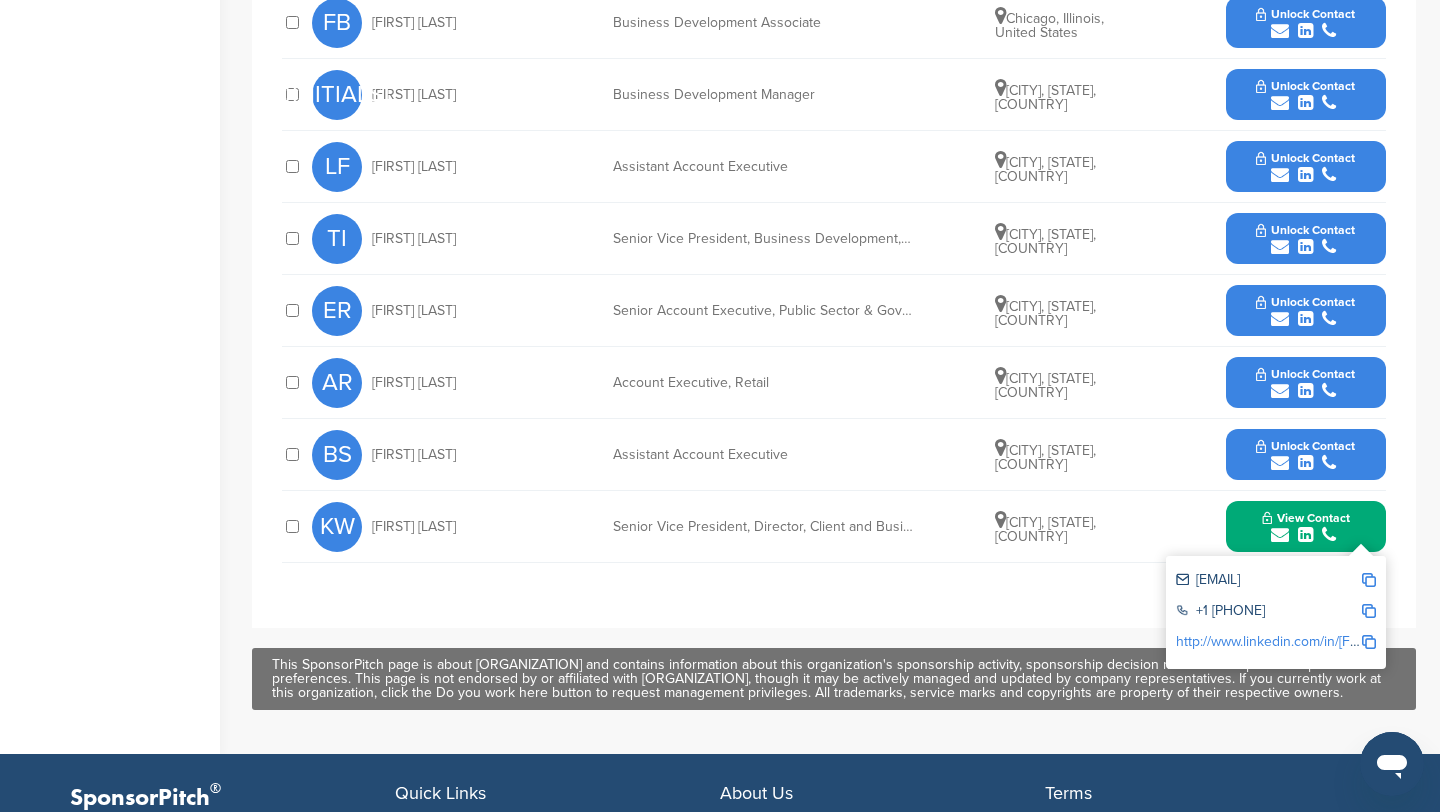 scroll, scrollTop: 738, scrollLeft: 0, axis: vertical 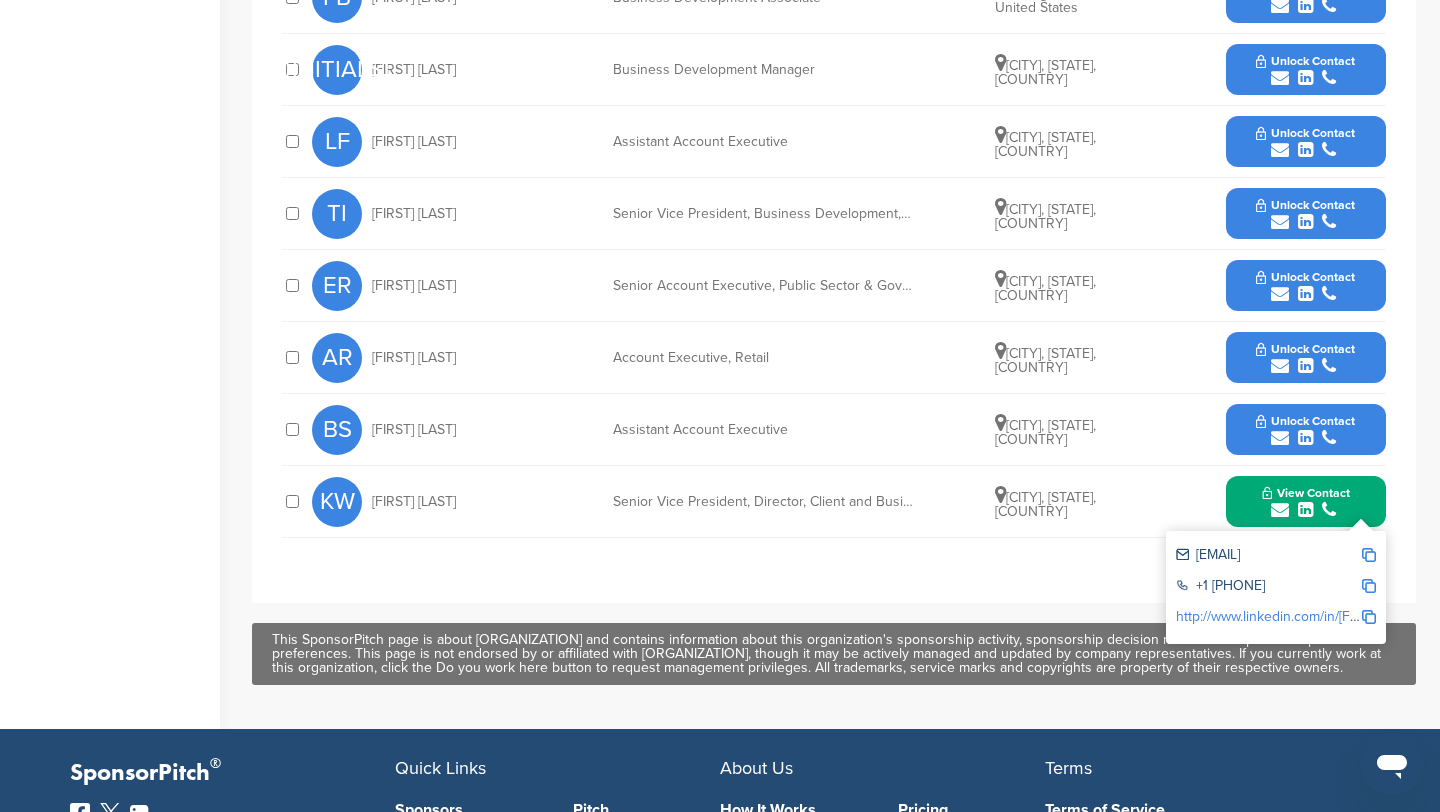 click at bounding box center (1369, 556) 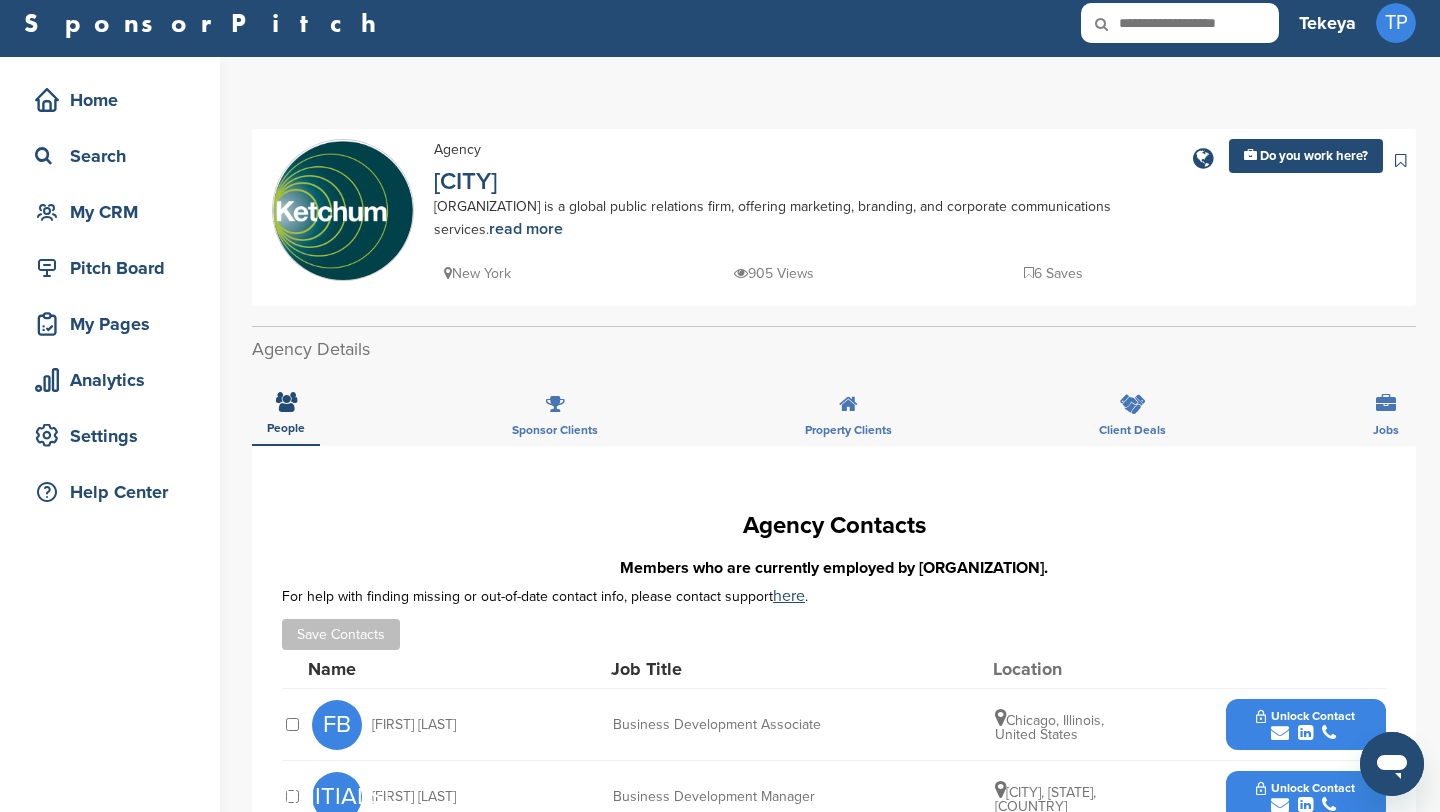 scroll, scrollTop: 0, scrollLeft: 0, axis: both 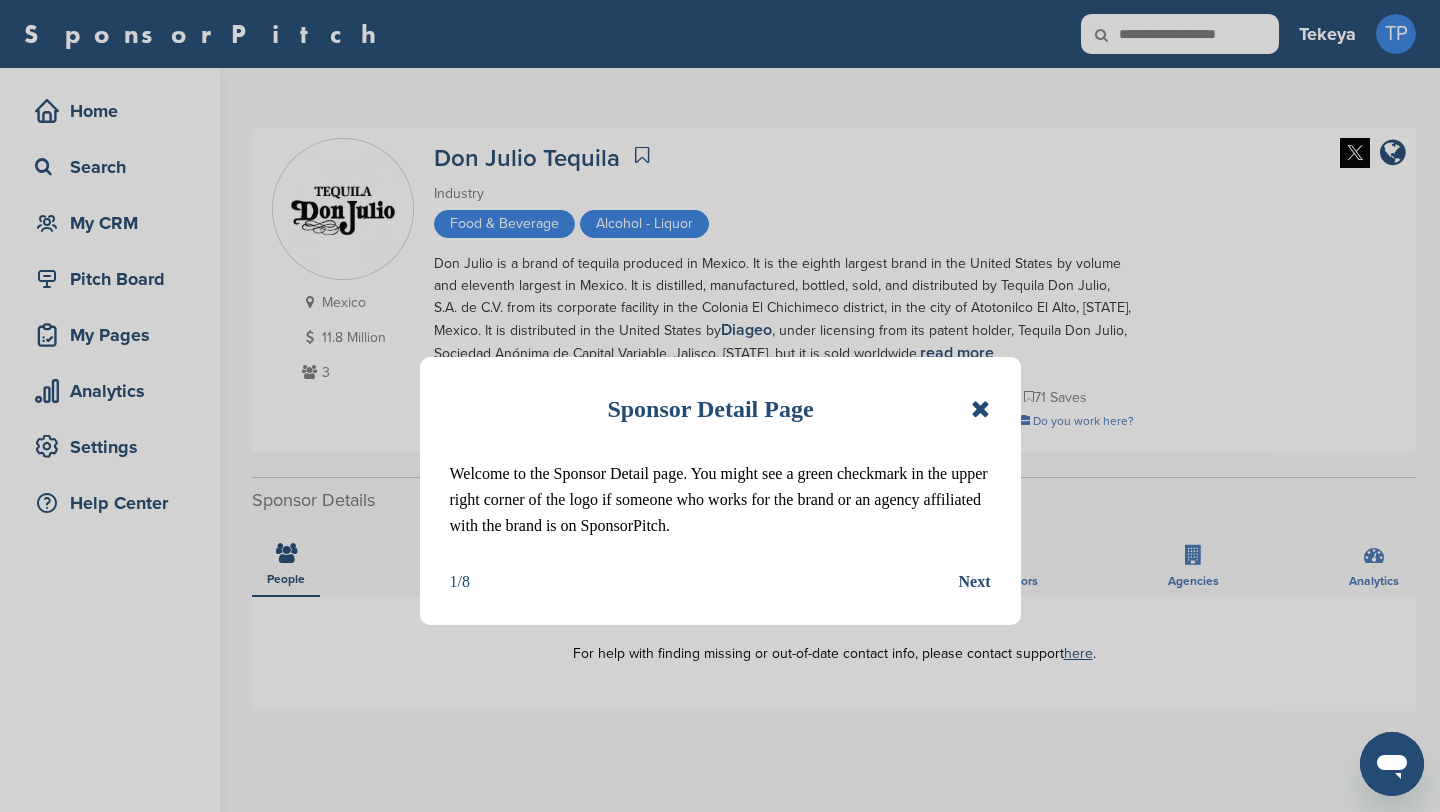 click at bounding box center (980, 409) 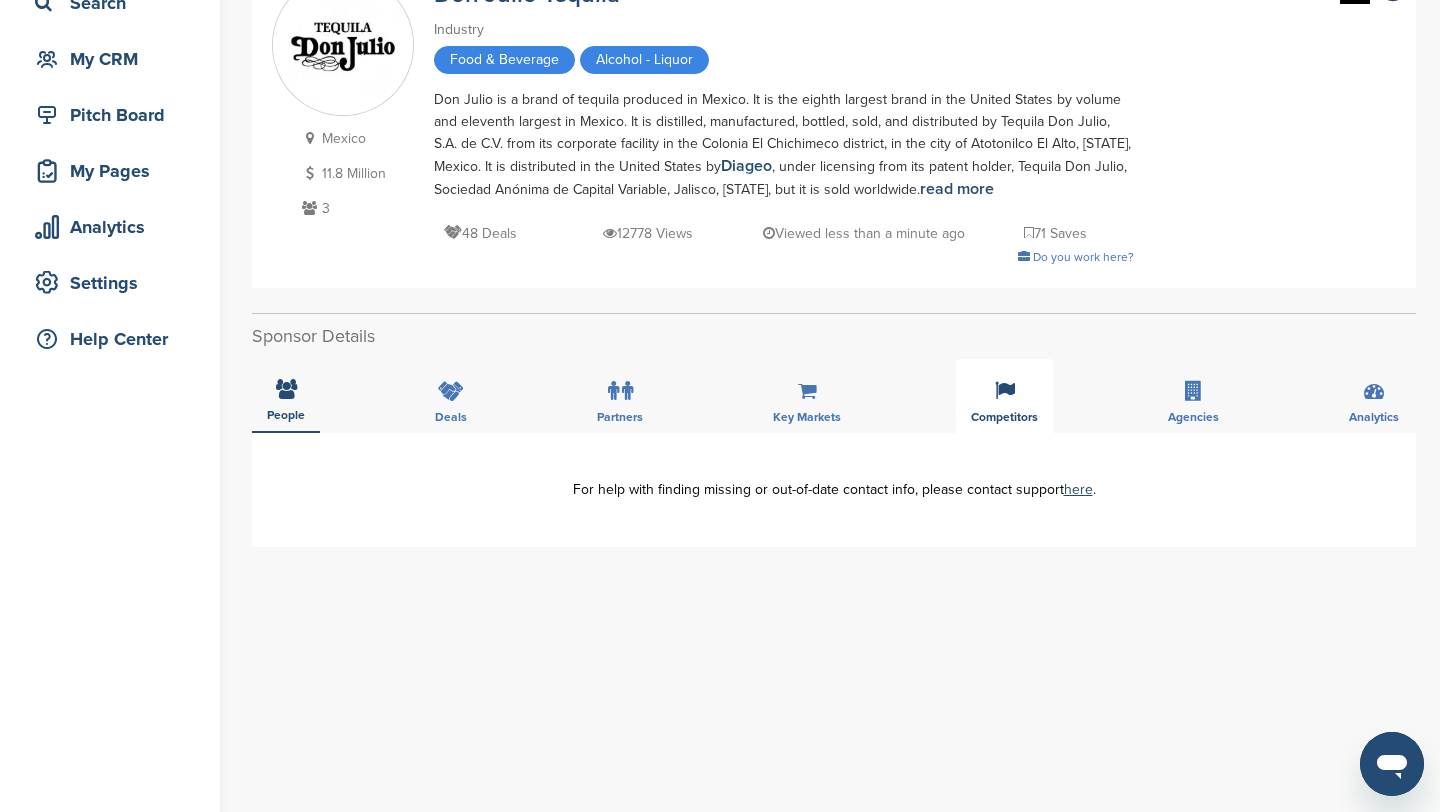 scroll, scrollTop: 165, scrollLeft: 0, axis: vertical 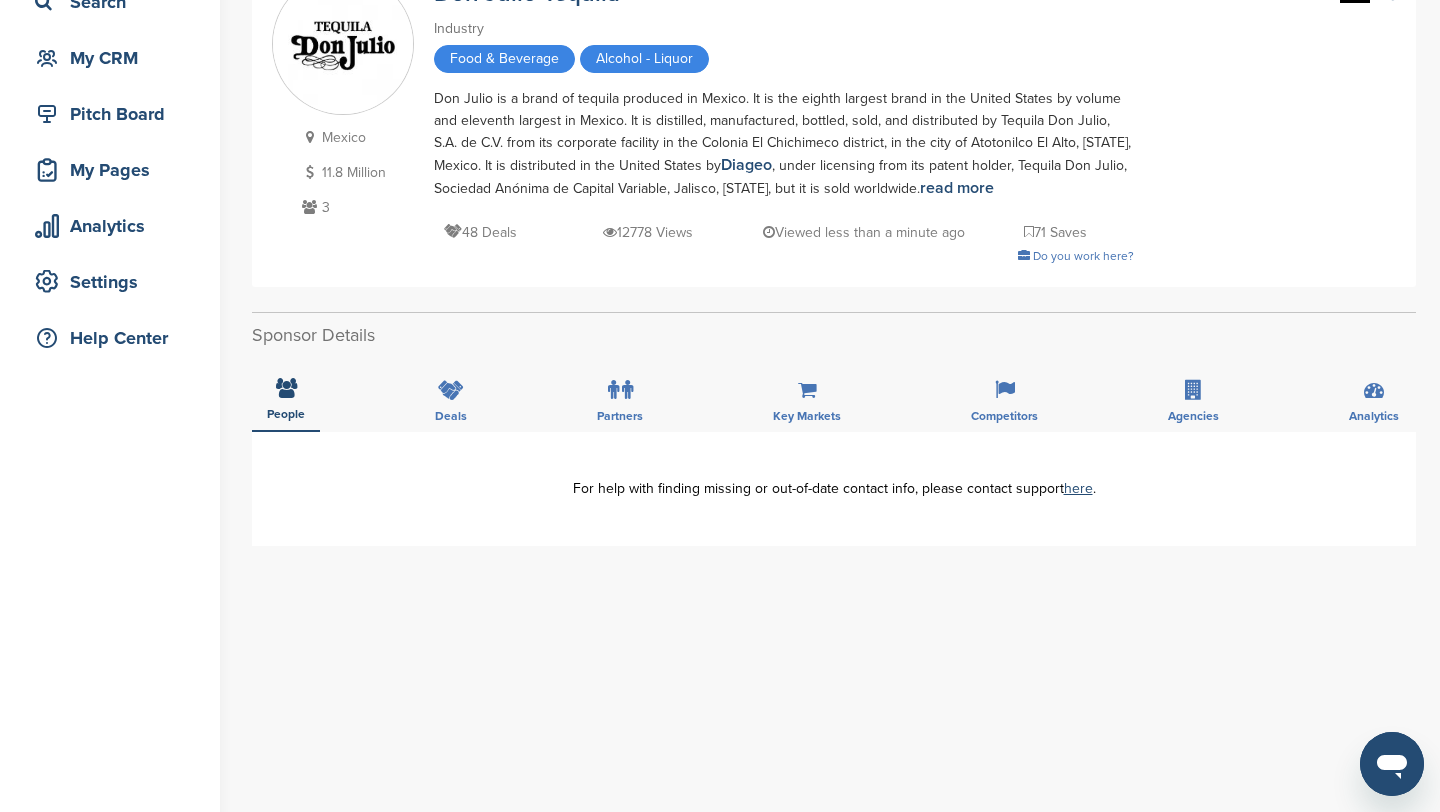 click on "Food & Beverage" at bounding box center [504, 59] 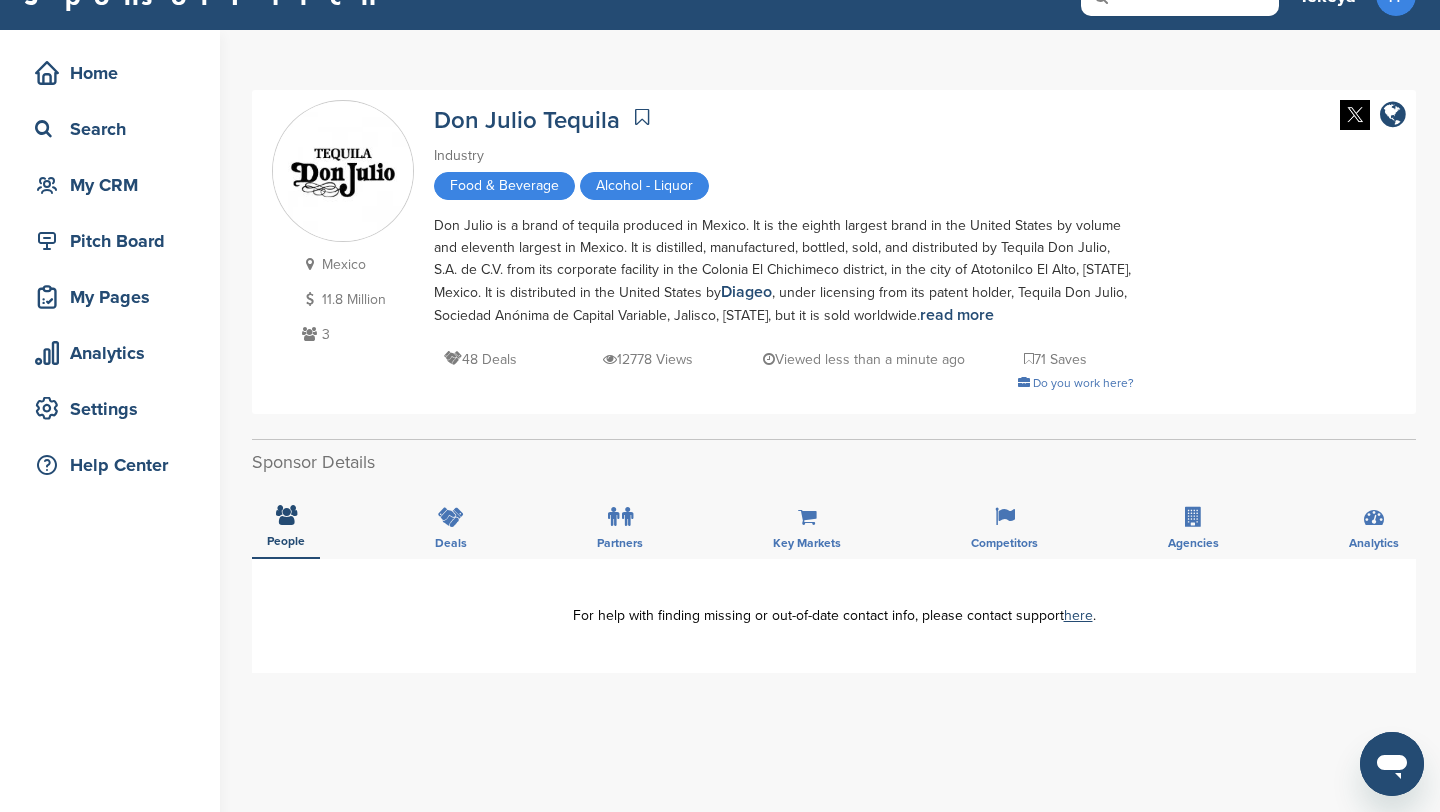 scroll, scrollTop: 0, scrollLeft: 0, axis: both 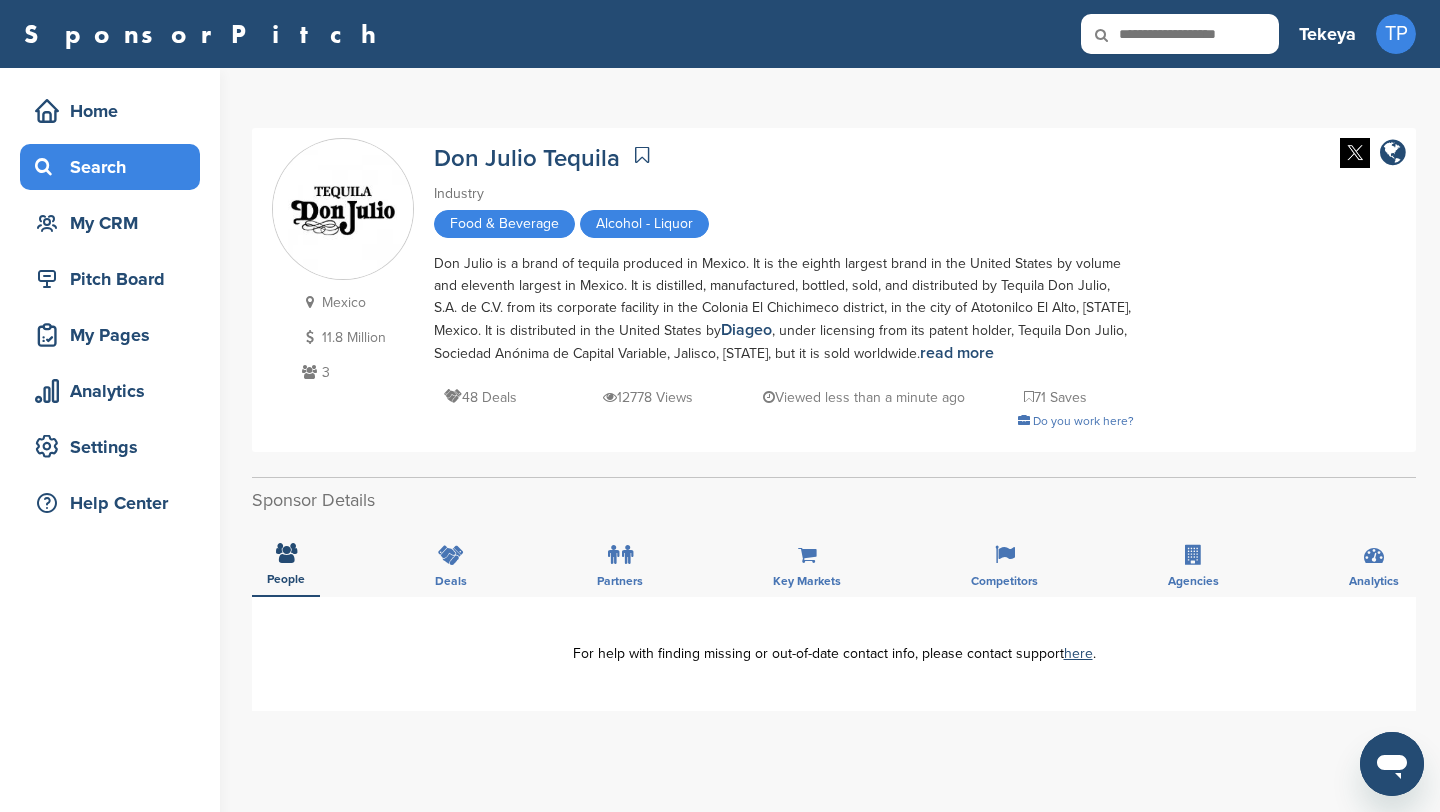 click on "Search" at bounding box center (115, 167) 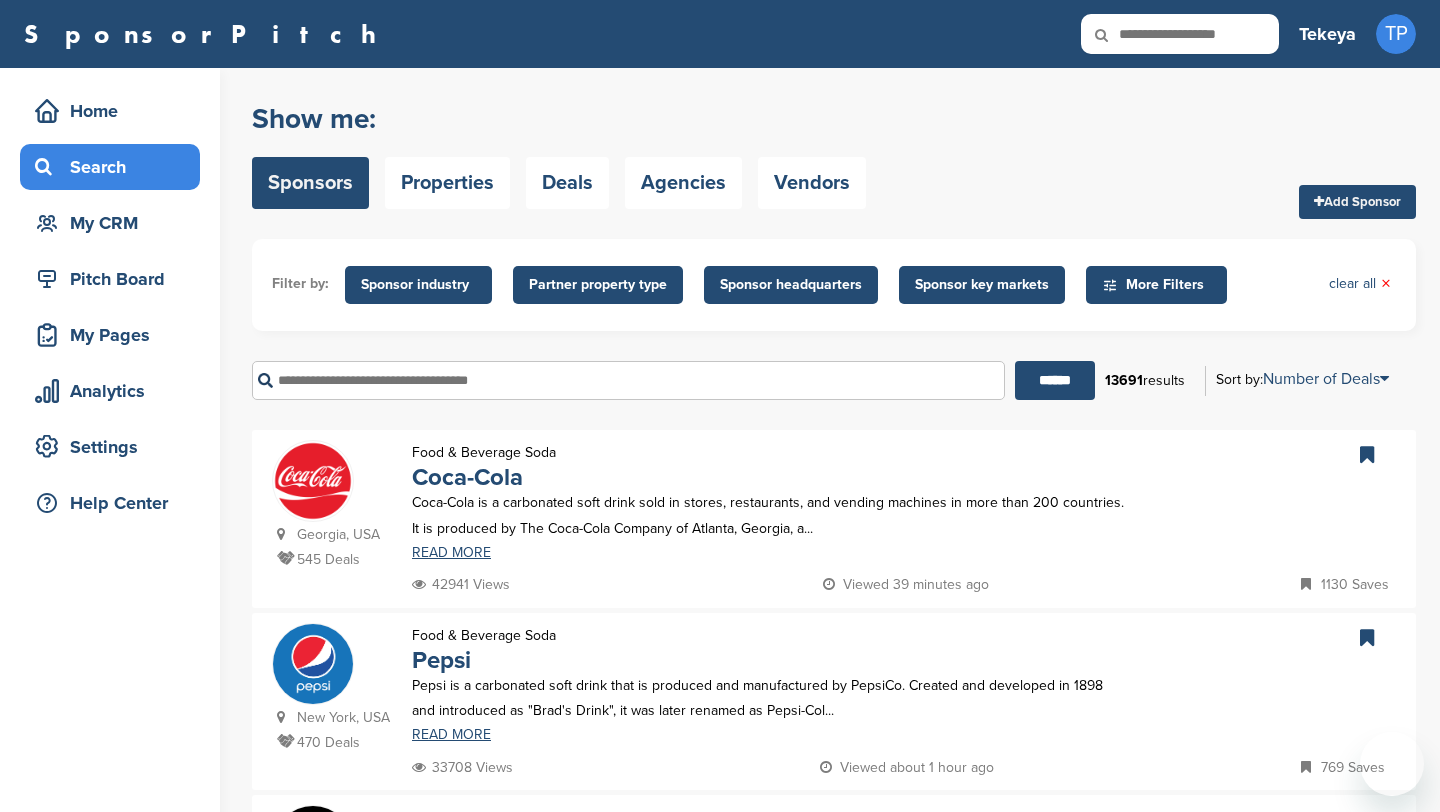 scroll, scrollTop: 0, scrollLeft: 0, axis: both 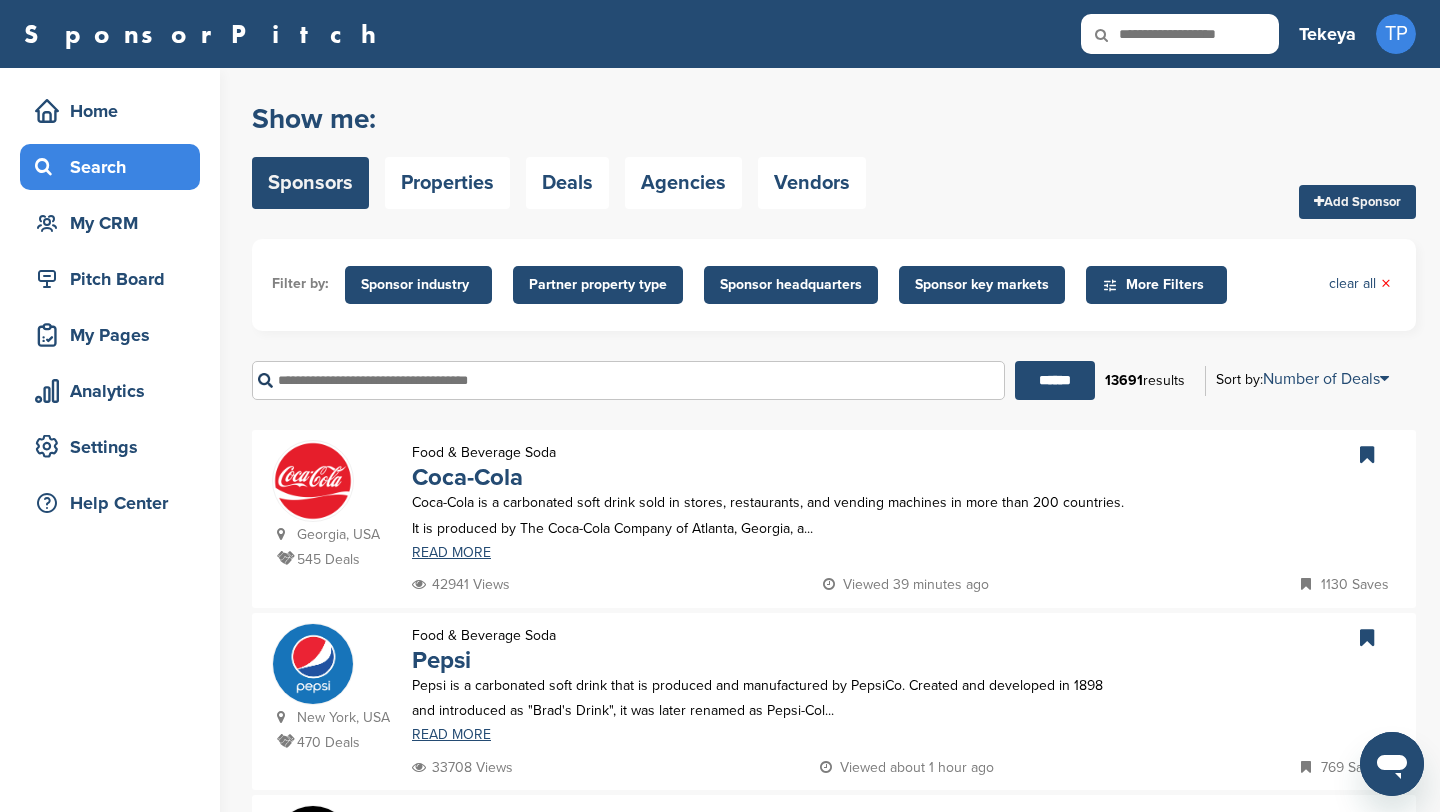 click at bounding box center (628, 380) 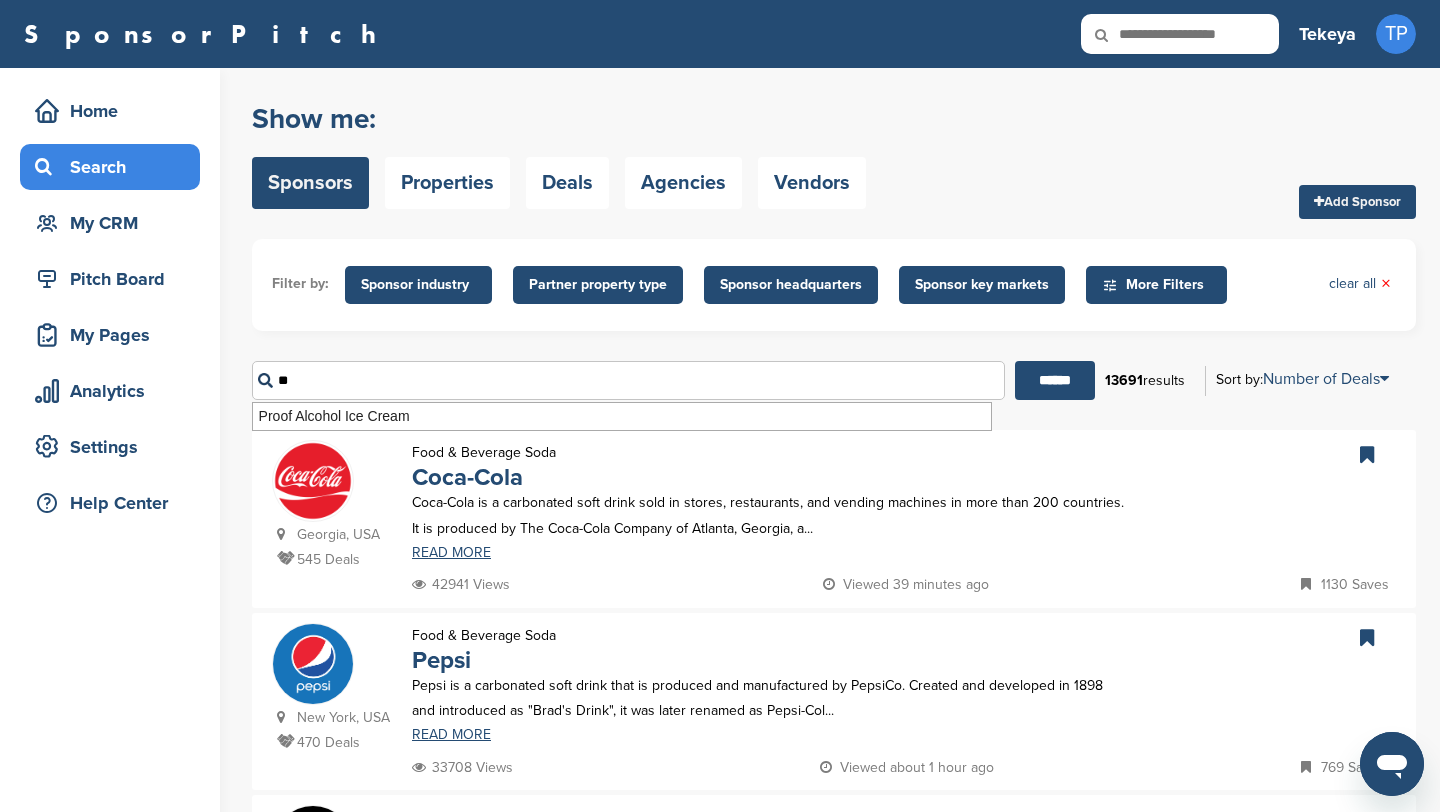 type on "*" 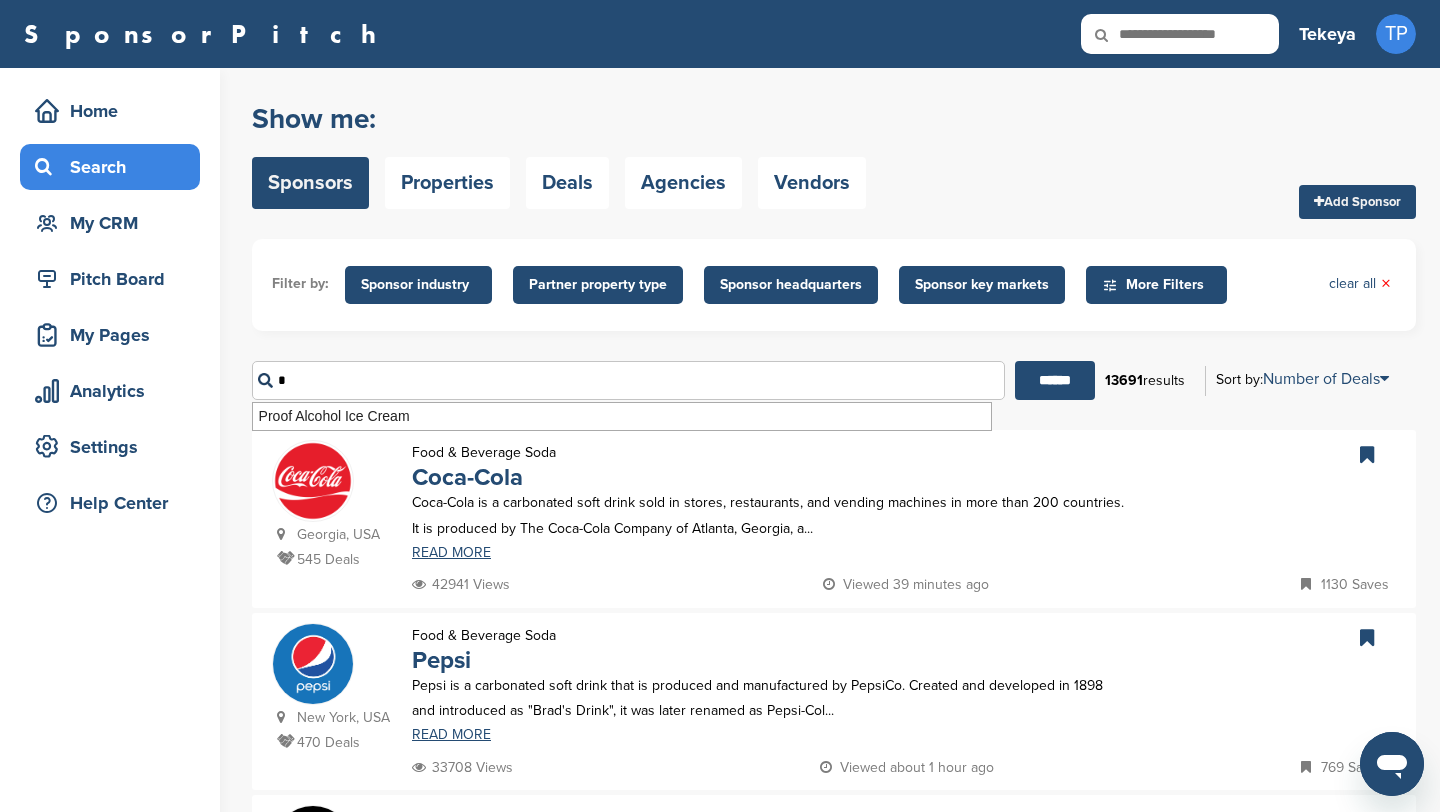 type 